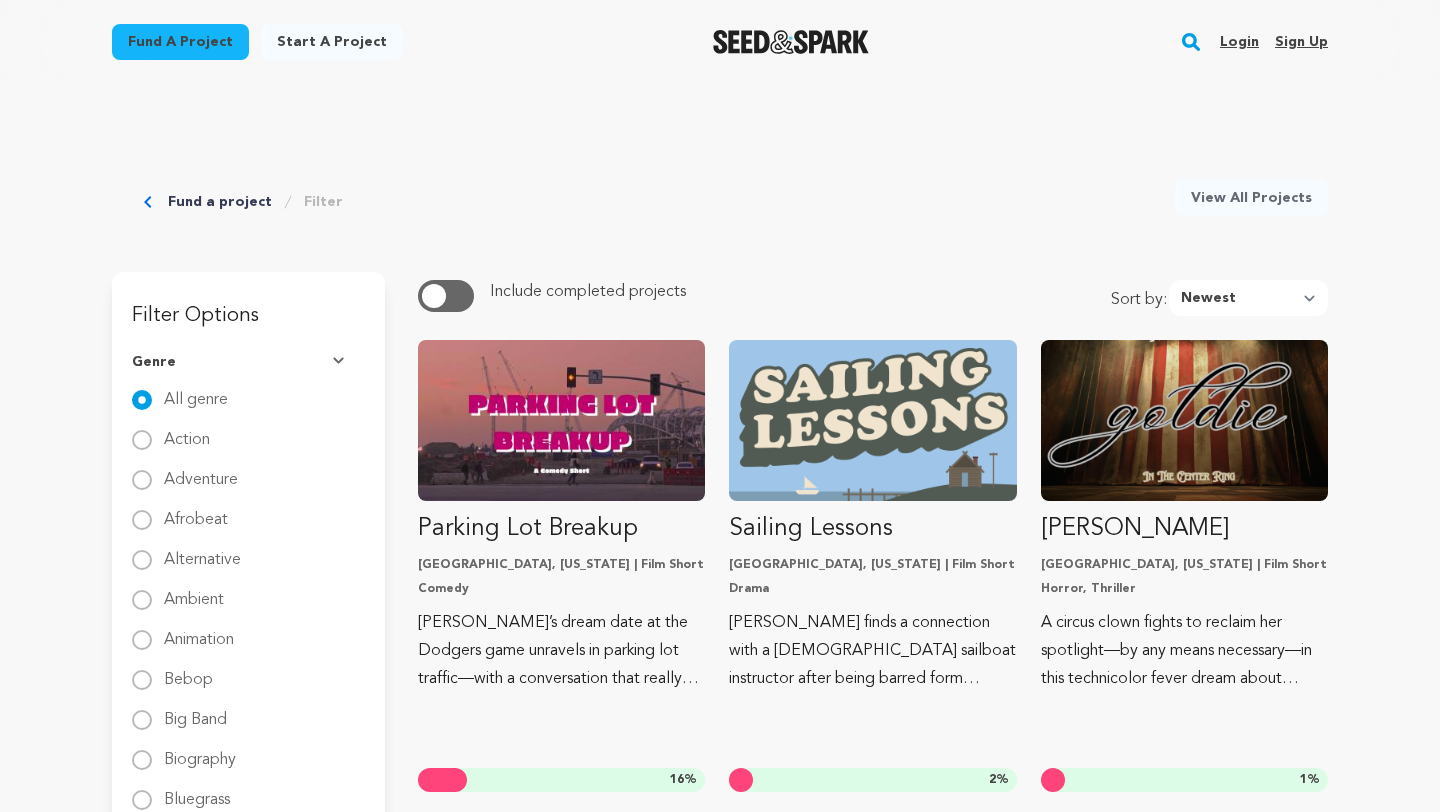 scroll, scrollTop: 0, scrollLeft: 0, axis: both 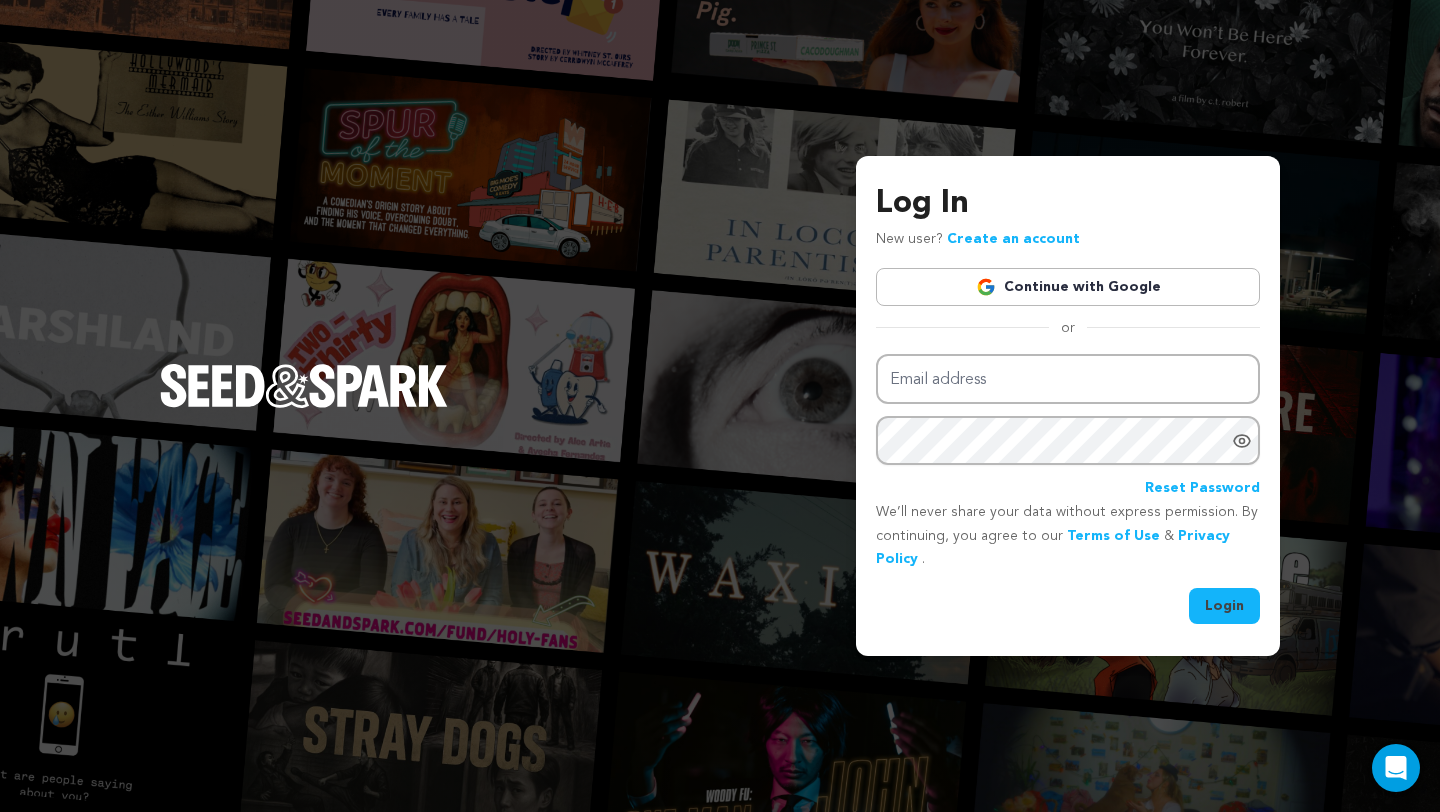 click on "Continue with Google" at bounding box center (1068, 287) 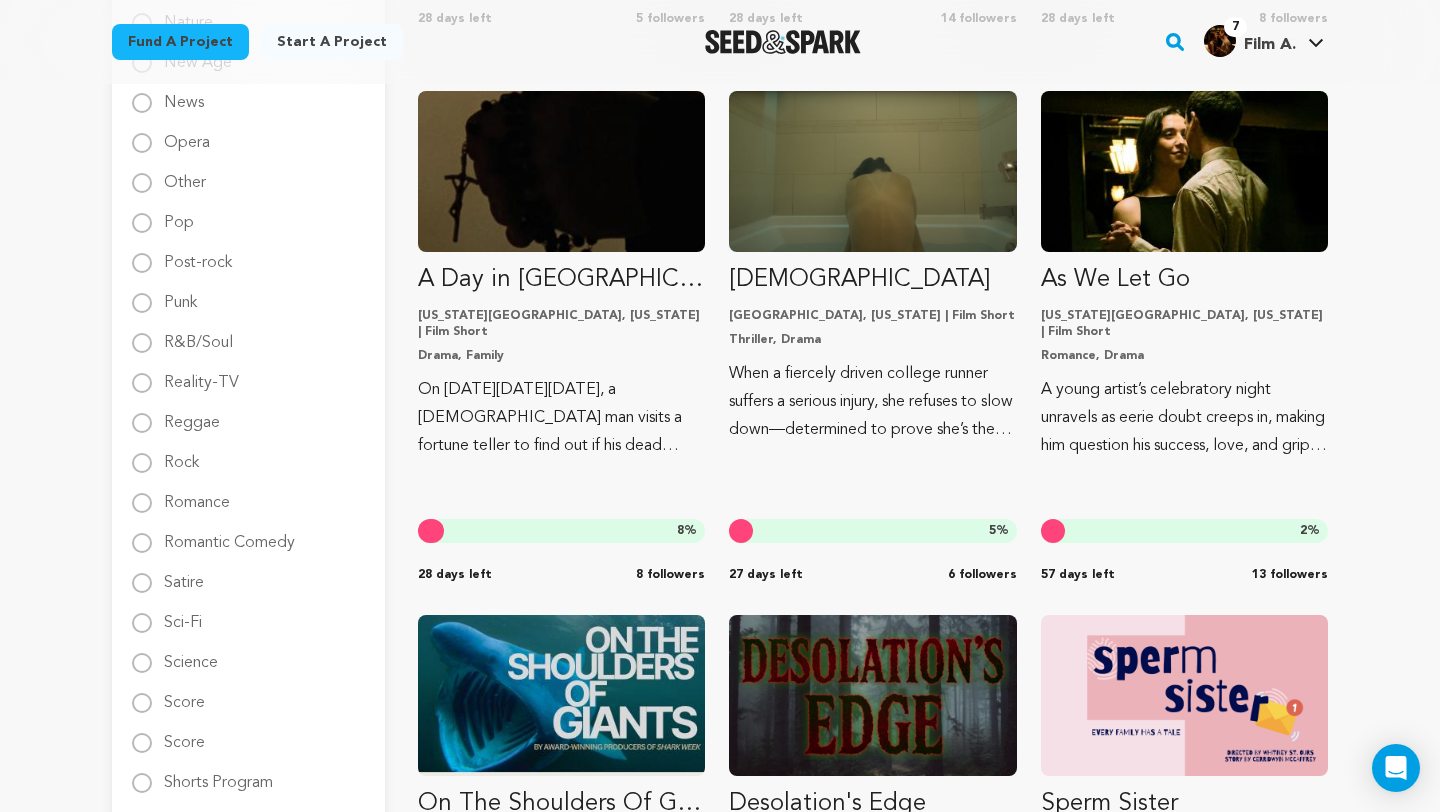 scroll, scrollTop: 2375, scrollLeft: 0, axis: vertical 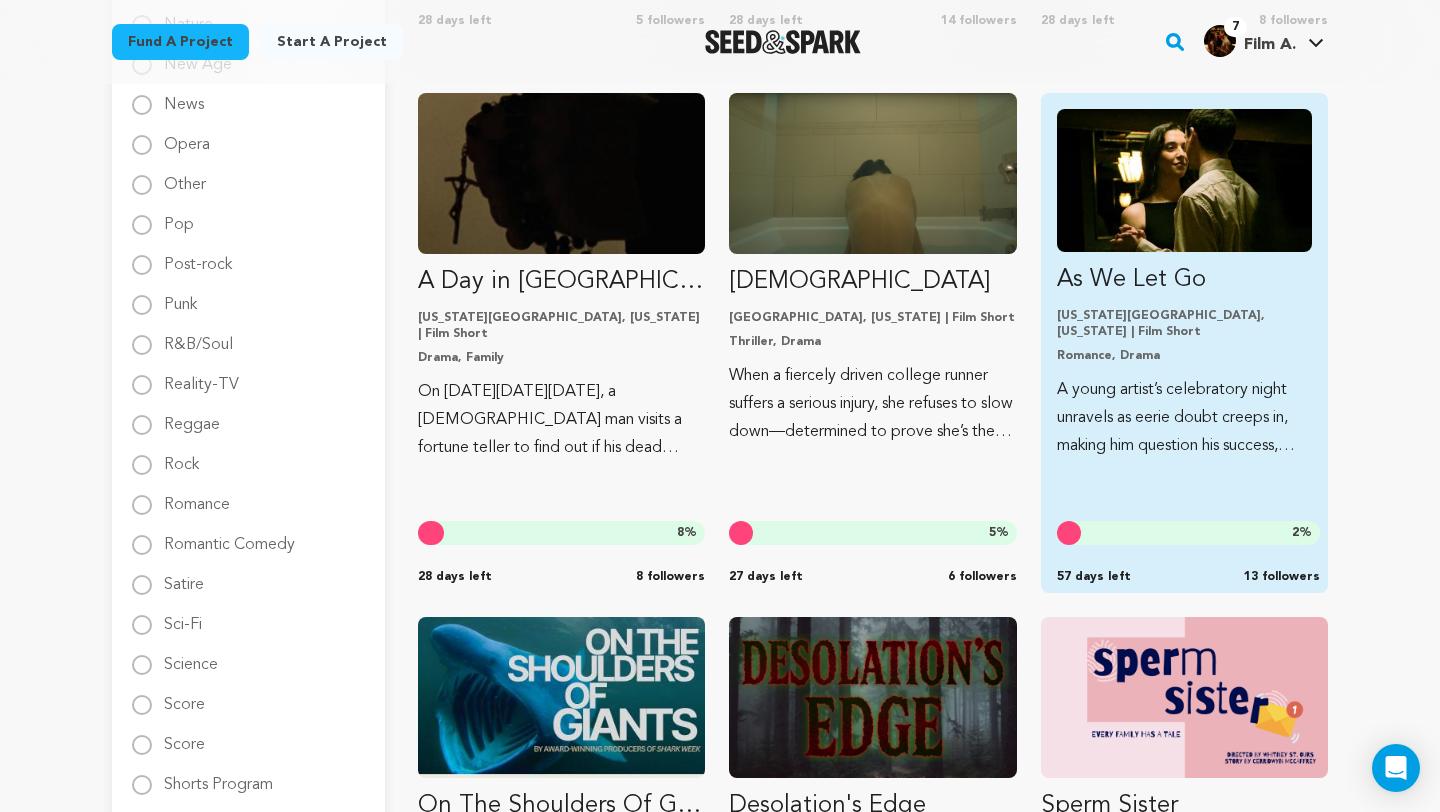 click at bounding box center [1184, 180] 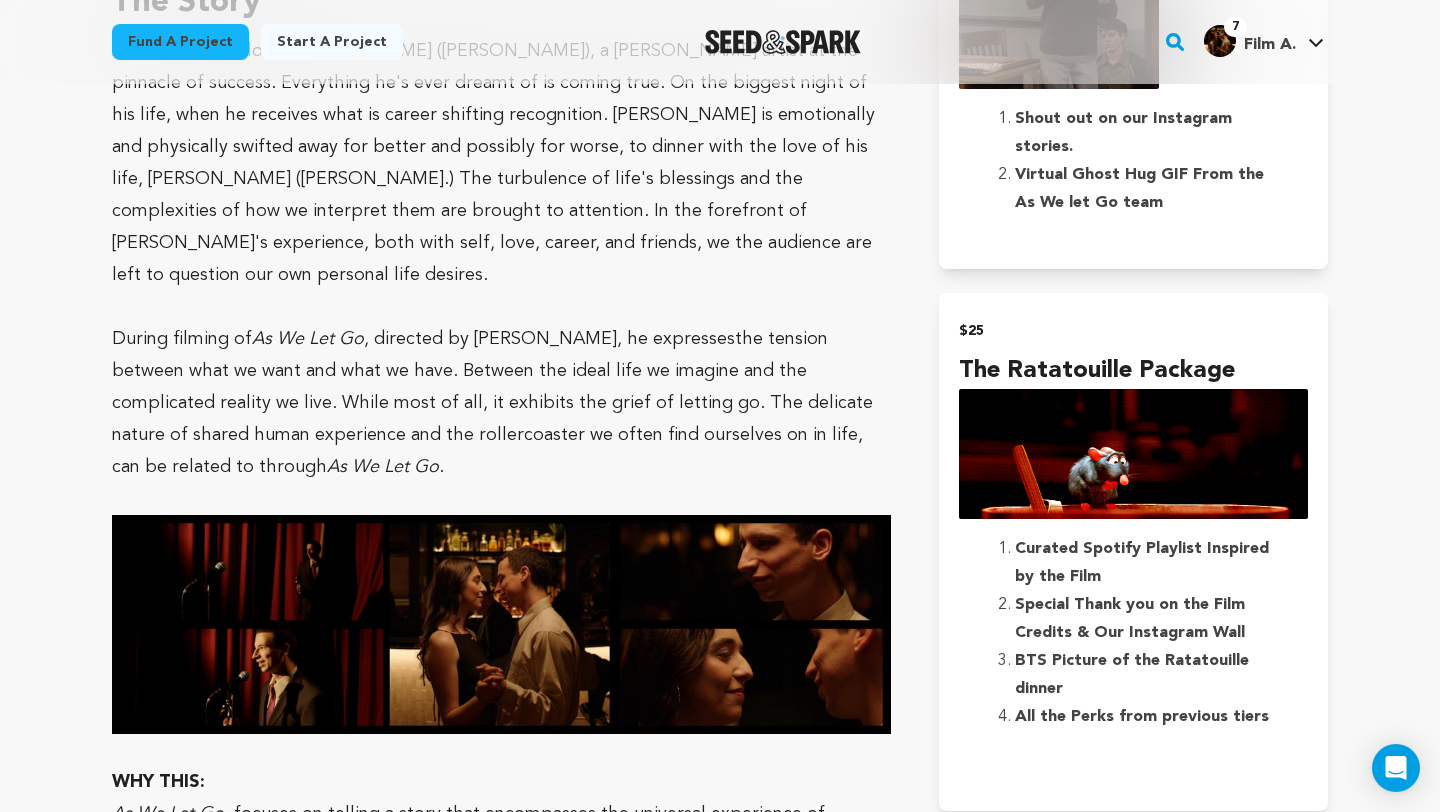 scroll, scrollTop: 1168, scrollLeft: 0, axis: vertical 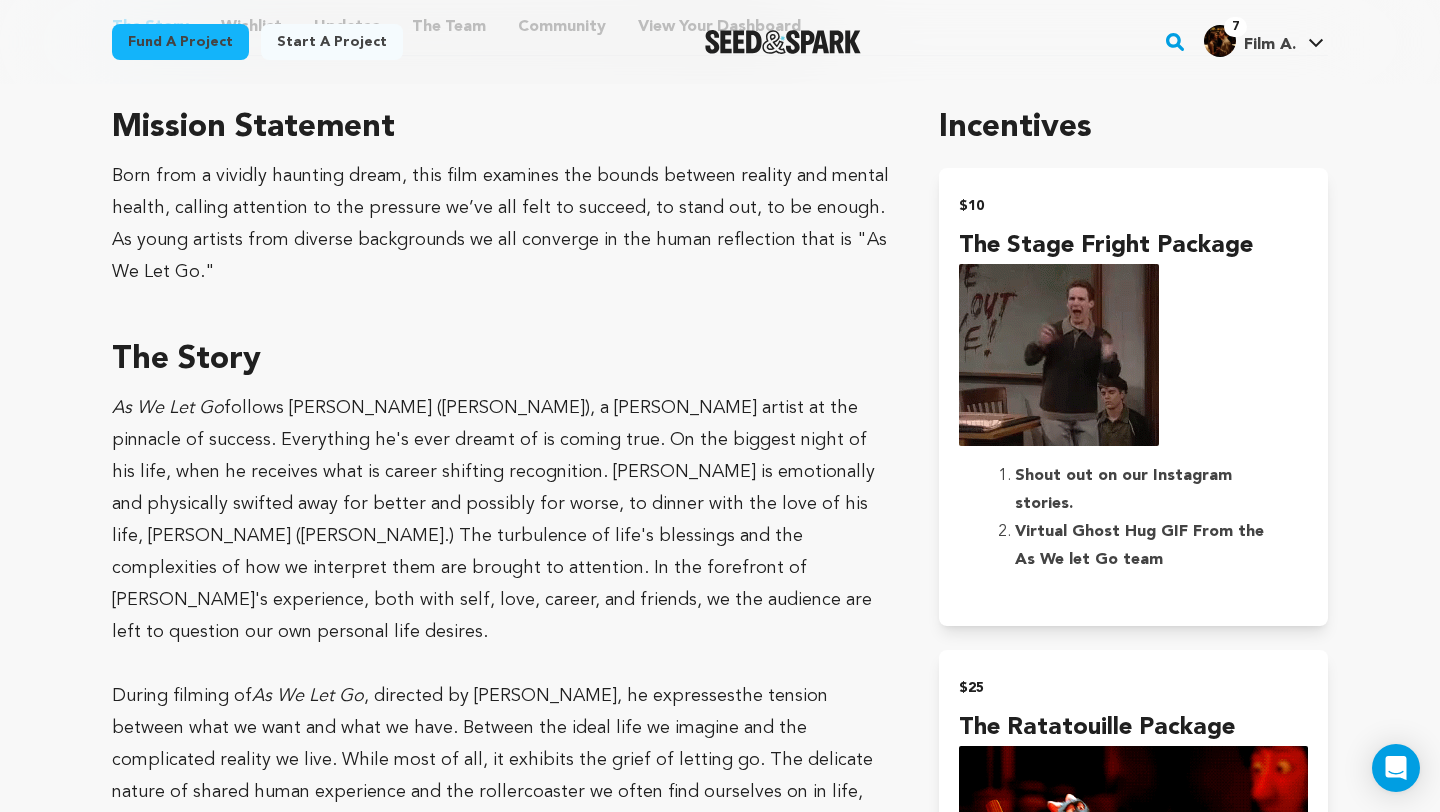 click on "Film A." at bounding box center (1270, 45) 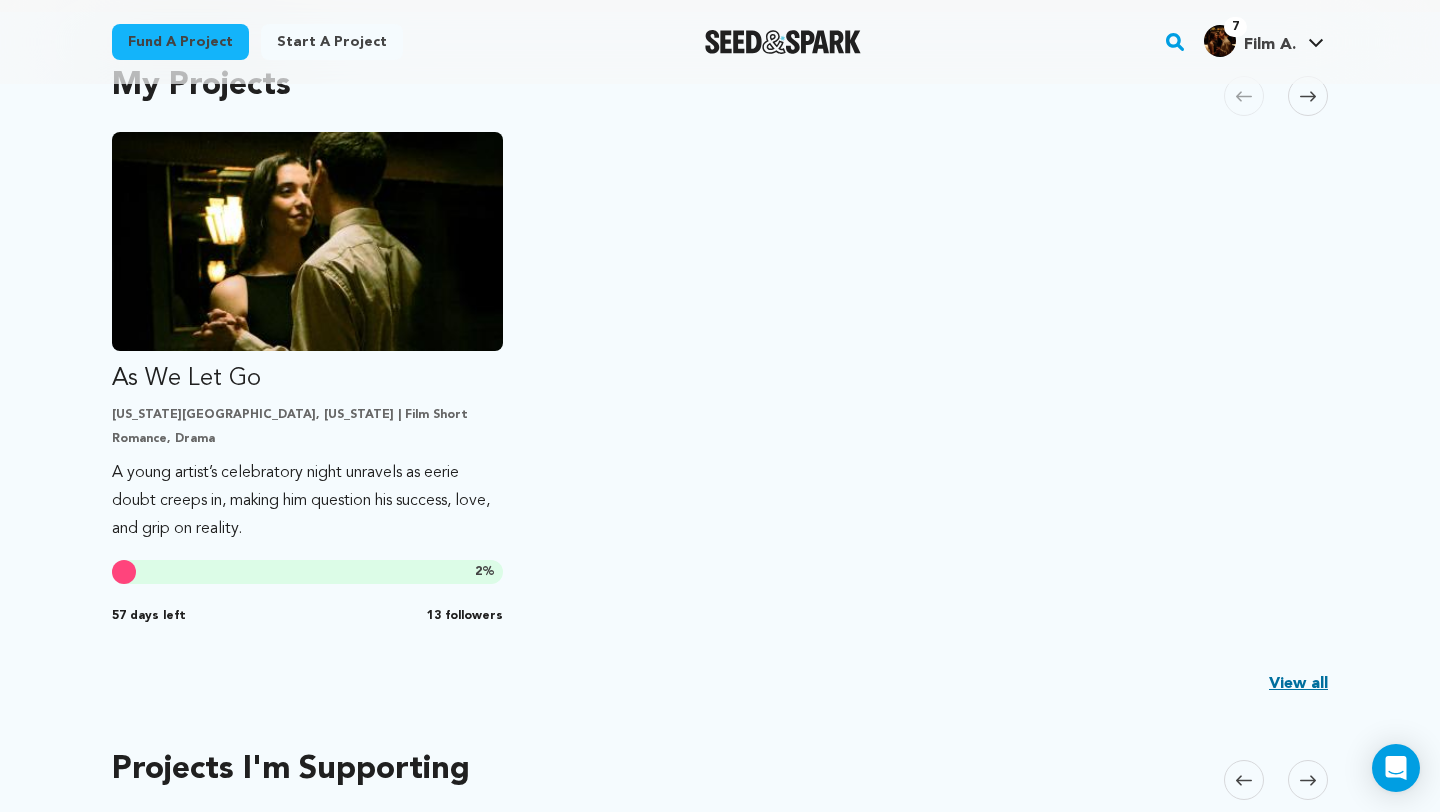 scroll, scrollTop: 269, scrollLeft: 0, axis: vertical 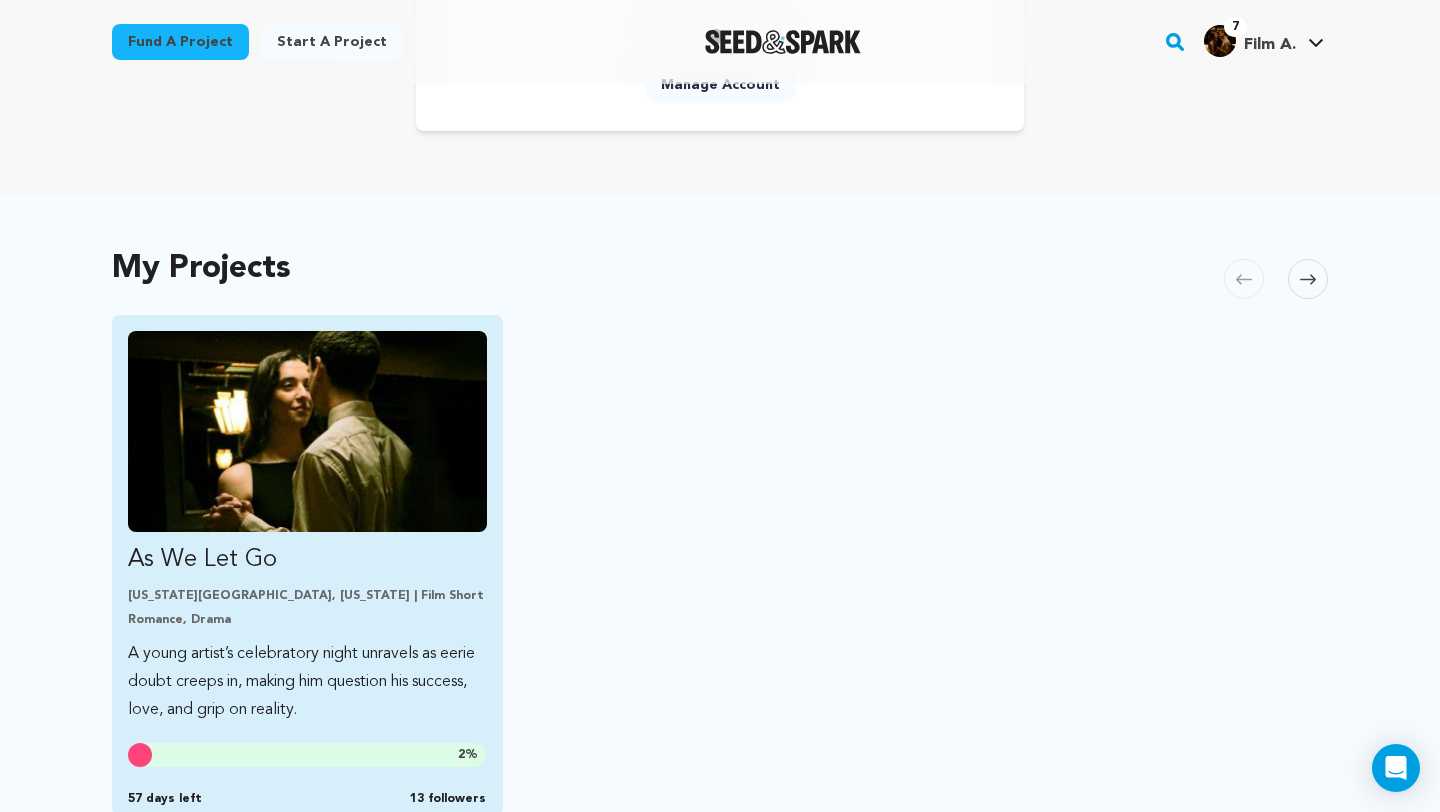 click at bounding box center (307, 431) 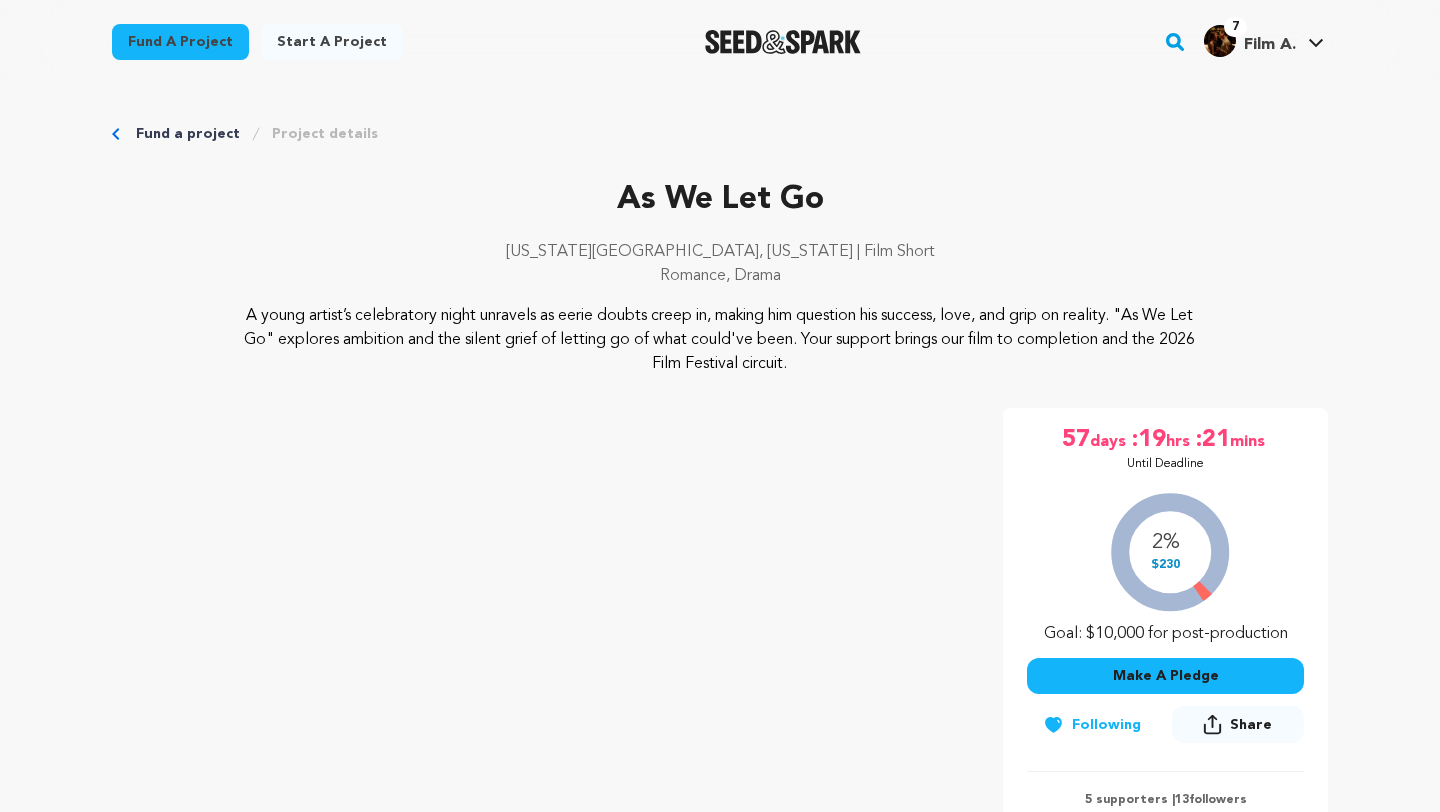 scroll, scrollTop: 0, scrollLeft: 0, axis: both 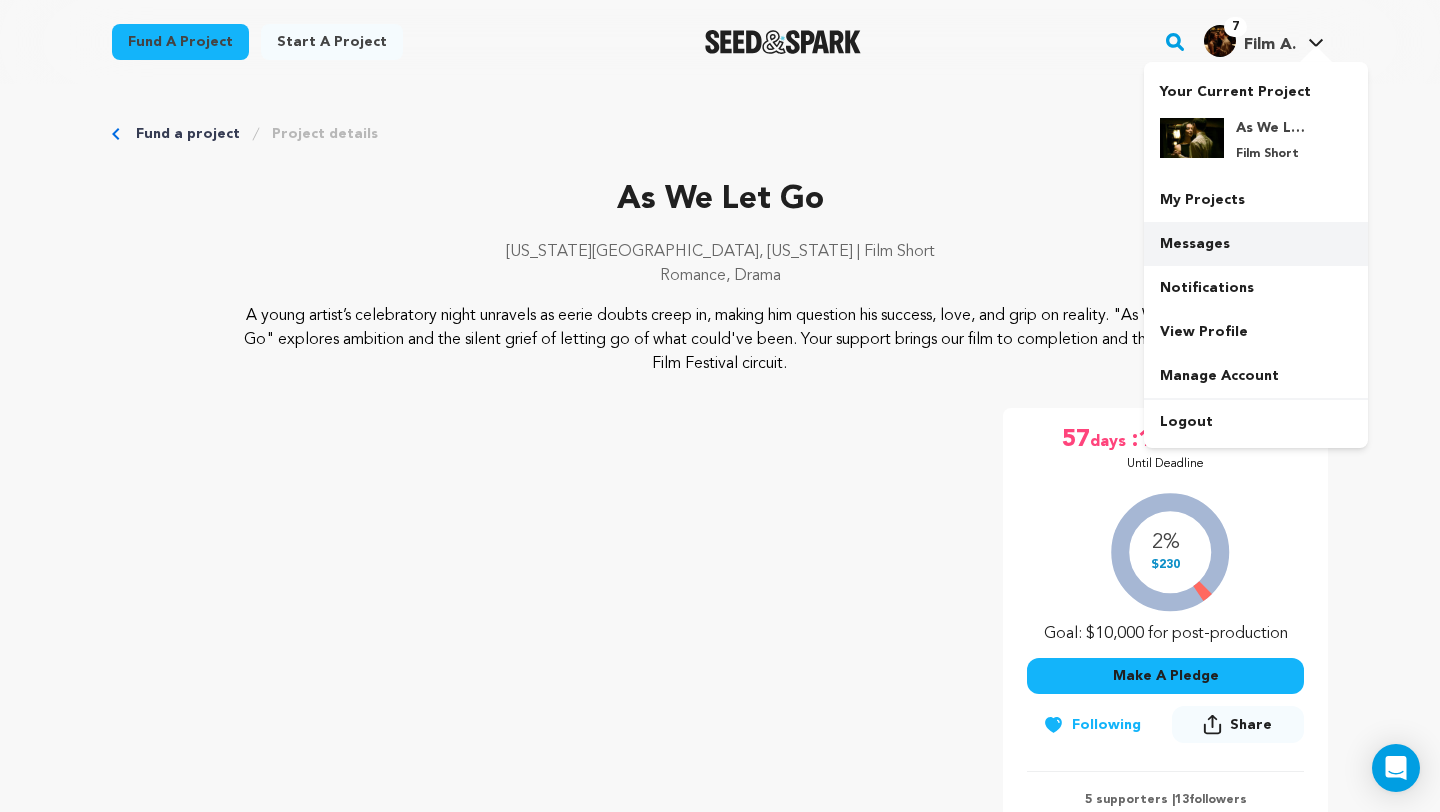 click on "Messages" at bounding box center (1256, 244) 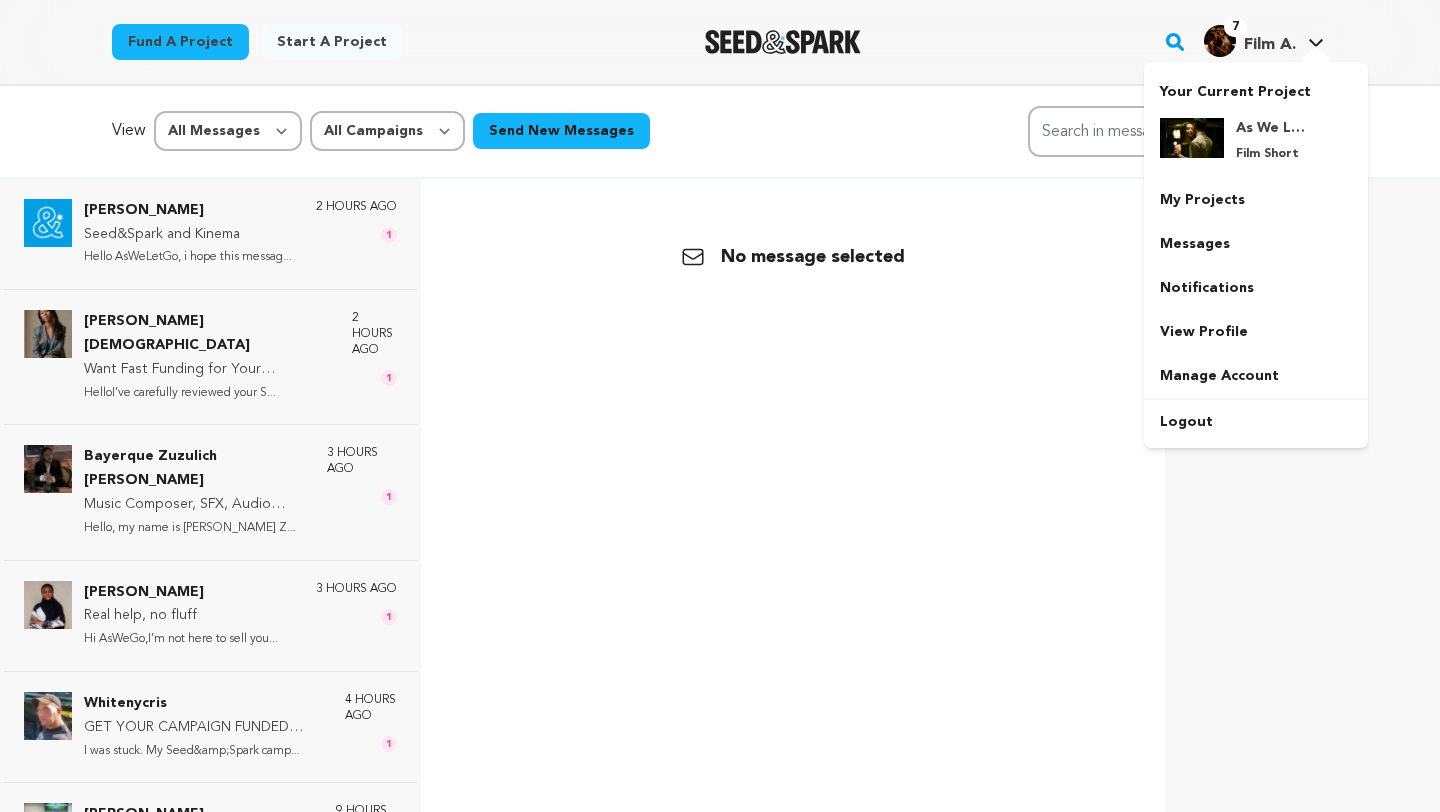scroll, scrollTop: 0, scrollLeft: 0, axis: both 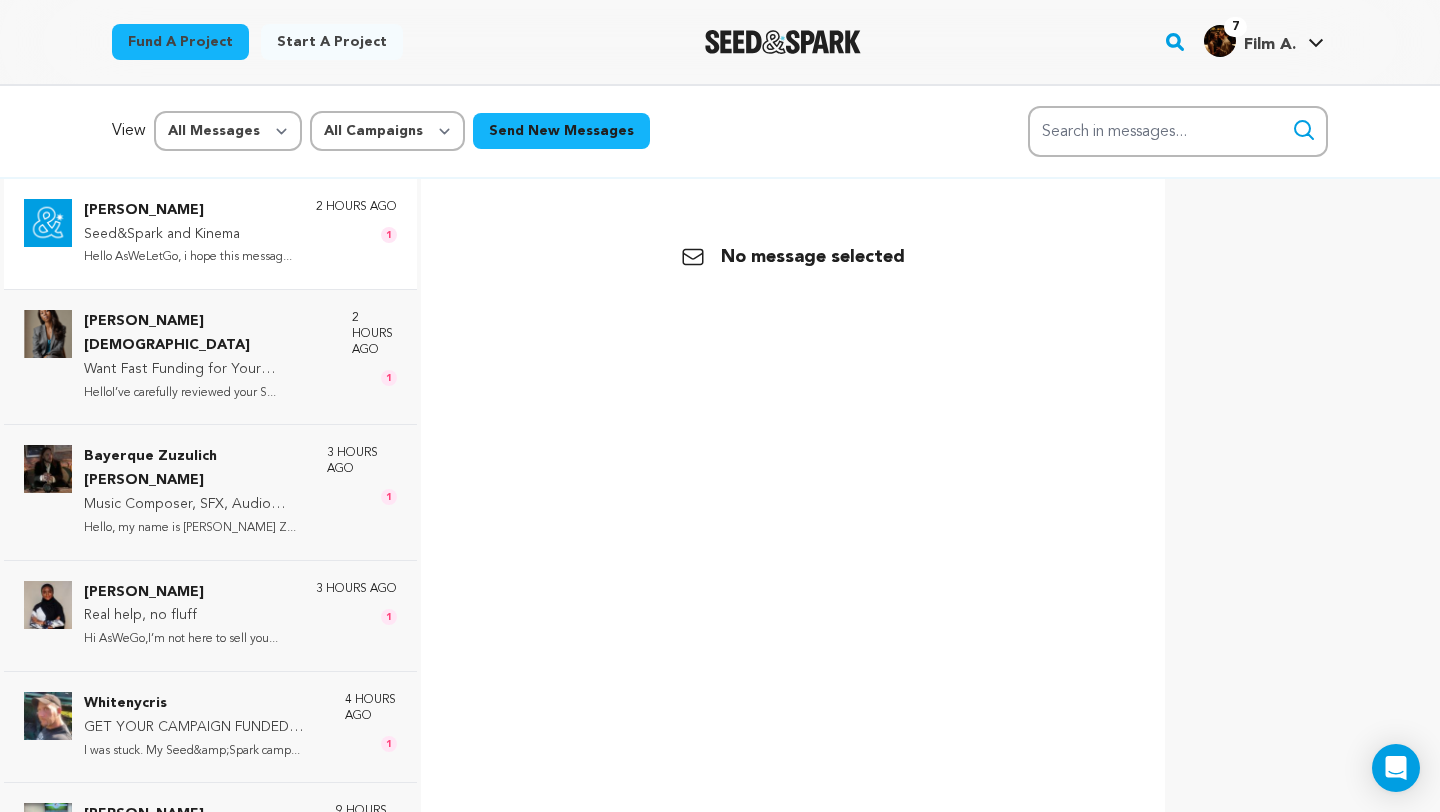 click on "2 hours ago
1" at bounding box center [356, 234] 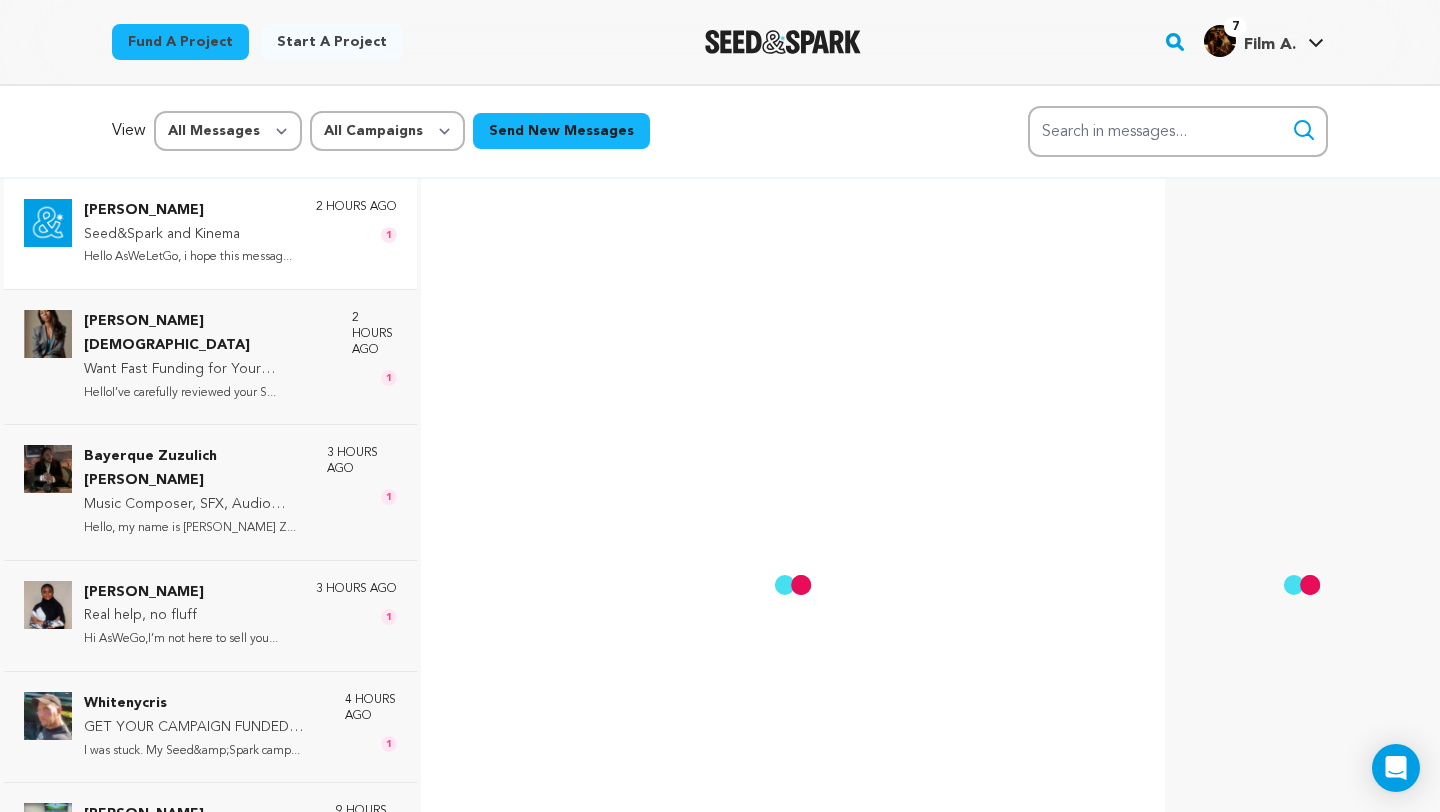 scroll, scrollTop: 51, scrollLeft: 0, axis: vertical 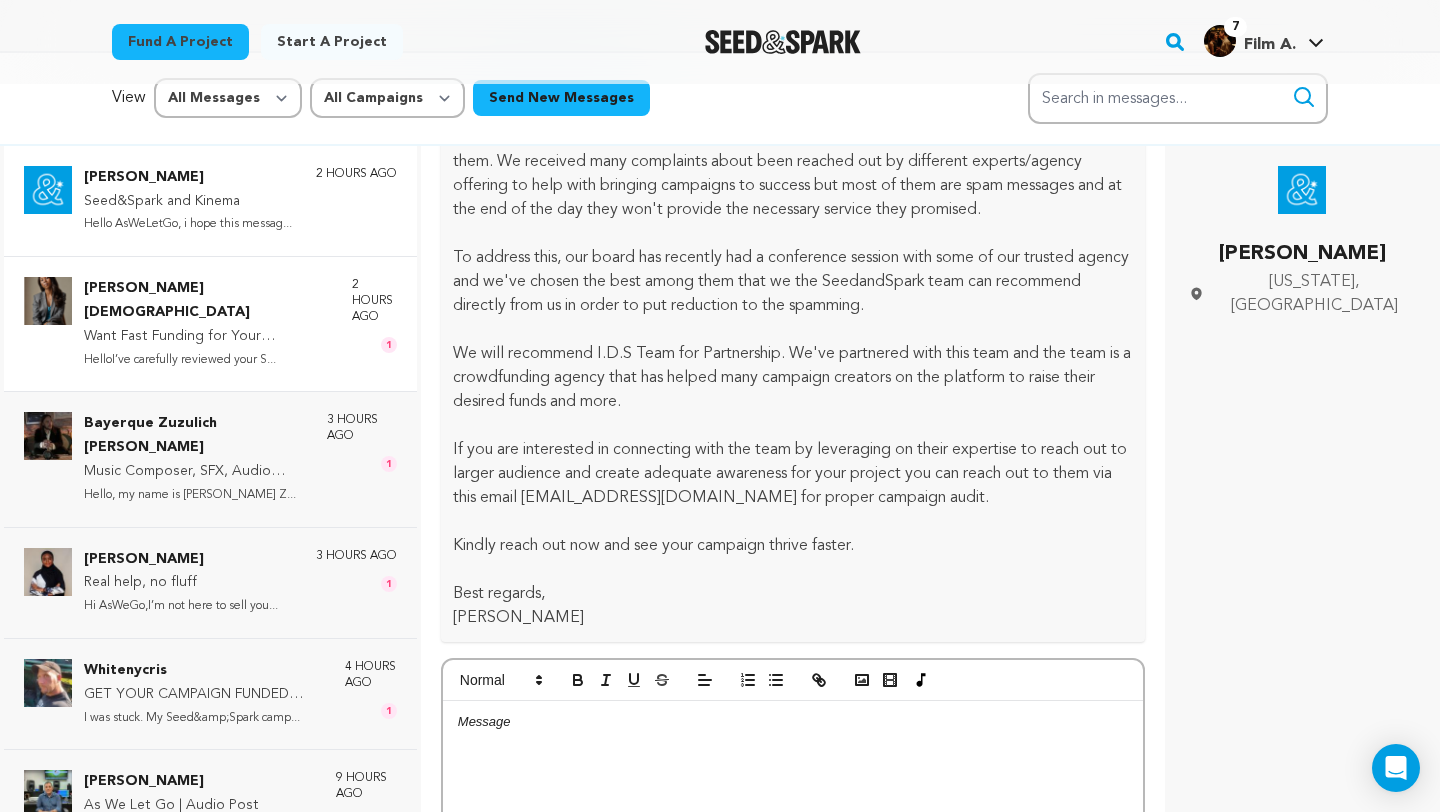 click on "Want Fast Funding for Your Campaign? Let’s Make It Happen – DM Me" at bounding box center [208, 337] 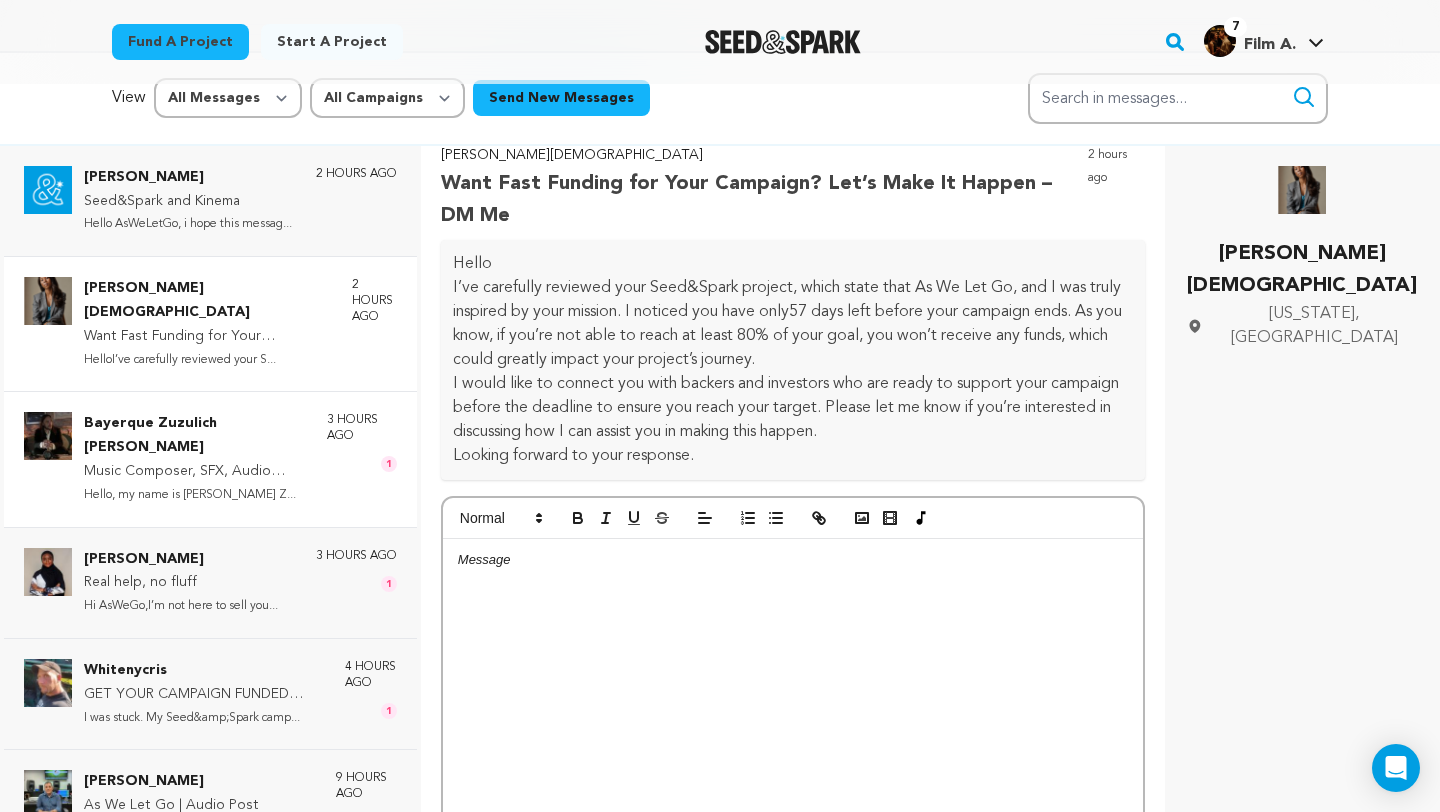 scroll, scrollTop: 98, scrollLeft: 0, axis: vertical 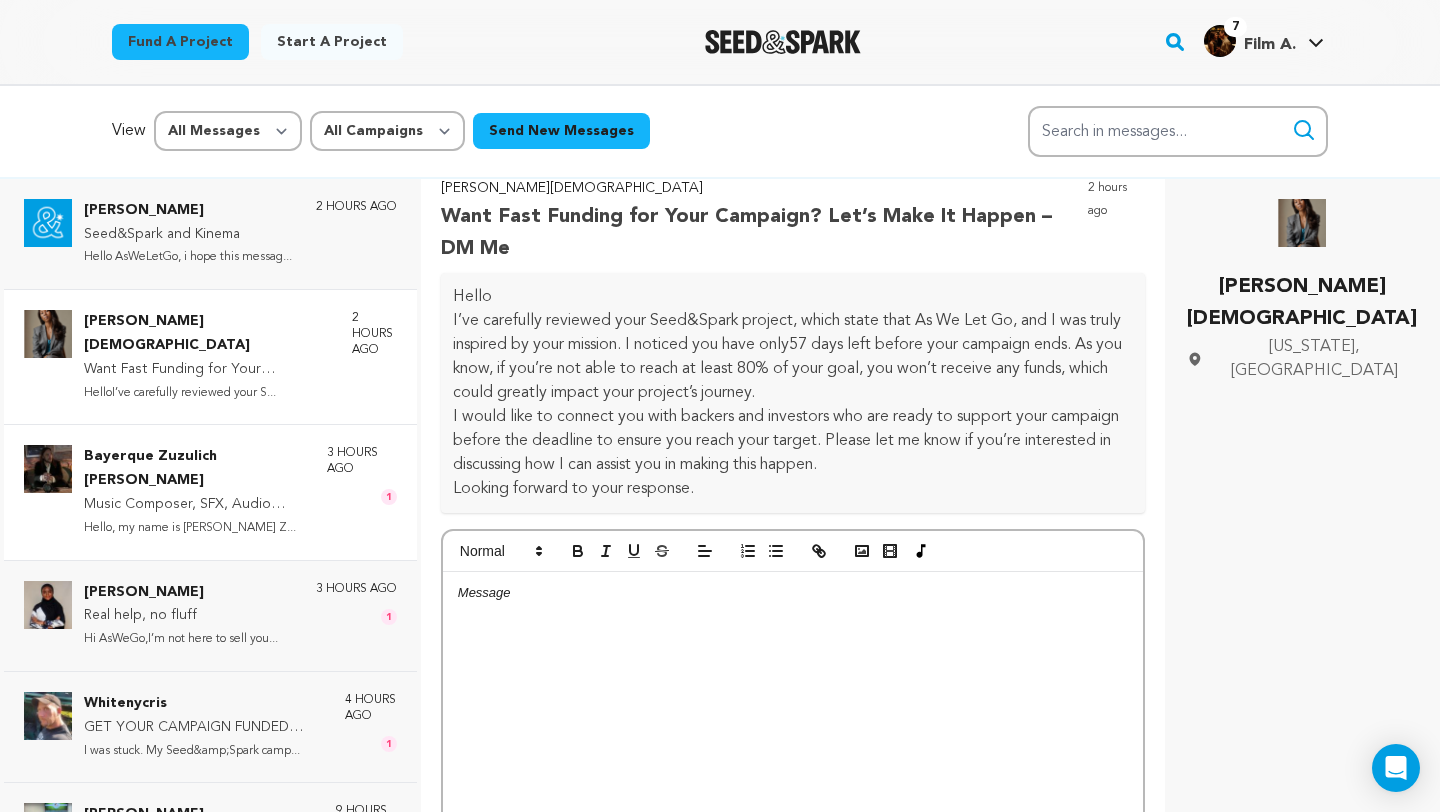 click on "Hello, my name is Duggan Bayerque Z..." at bounding box center (195, 528) 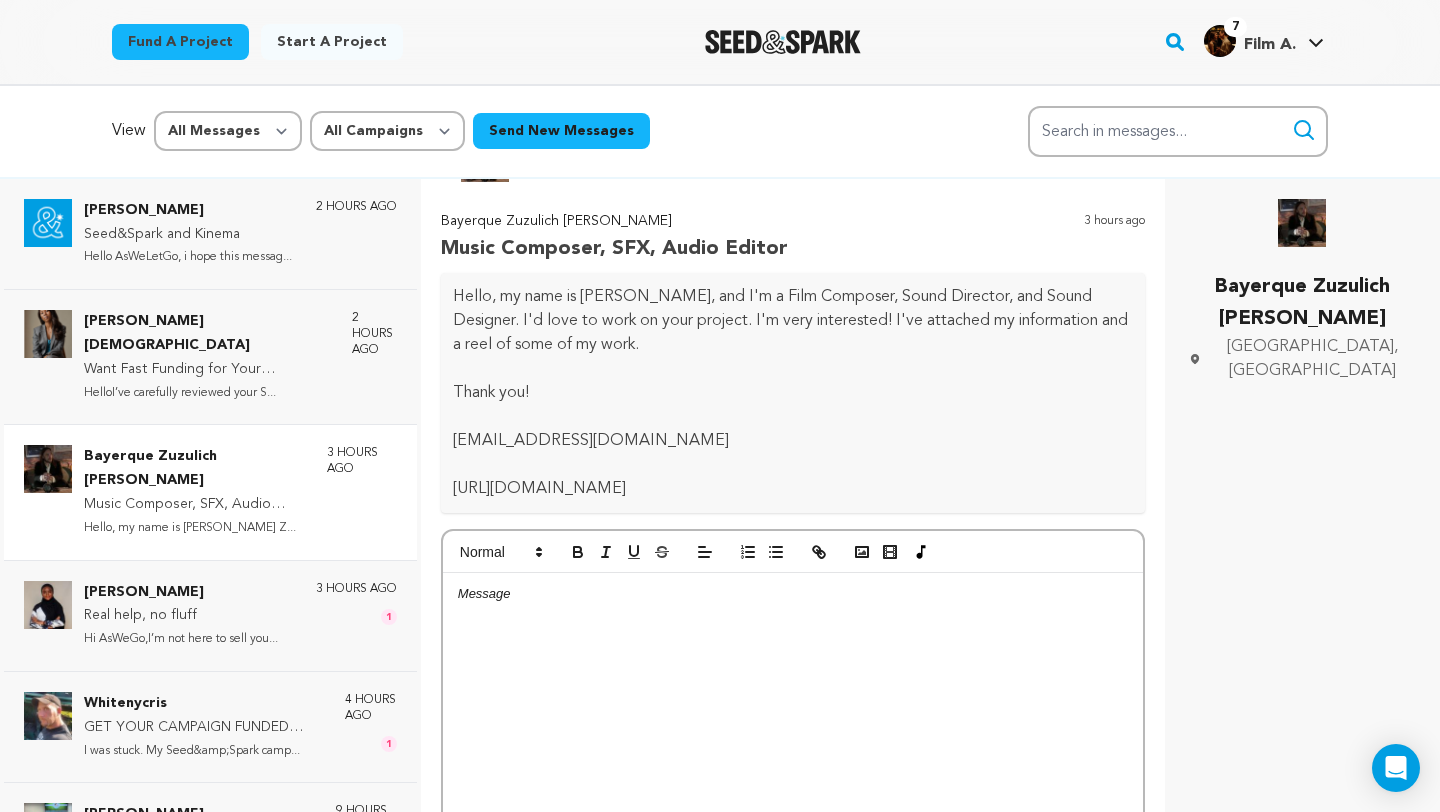 scroll, scrollTop: 117, scrollLeft: 0, axis: vertical 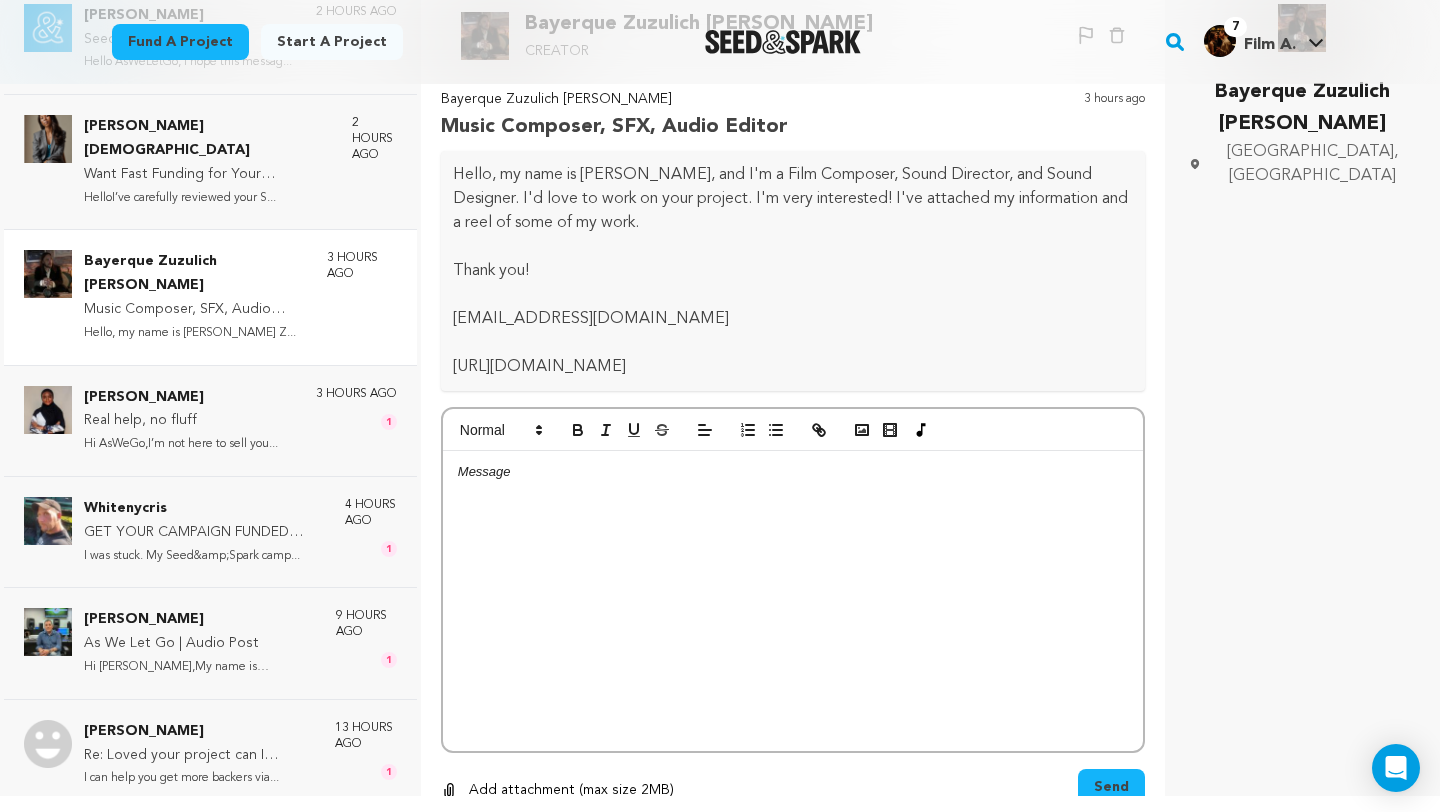 click on "Hello, my name is Duggan Bayerque Zuzulich, and I'm a Film Composer, Sound Director, and Sound Designer. I'd love to work on your project. I'm very interested! I've attached my information and a reel of some of my work. Thank you! dugganbayerquezuzulich@gmail.com https://www.youtube.com/watch?v=BGhYRRUpOqI" at bounding box center [793, 271] 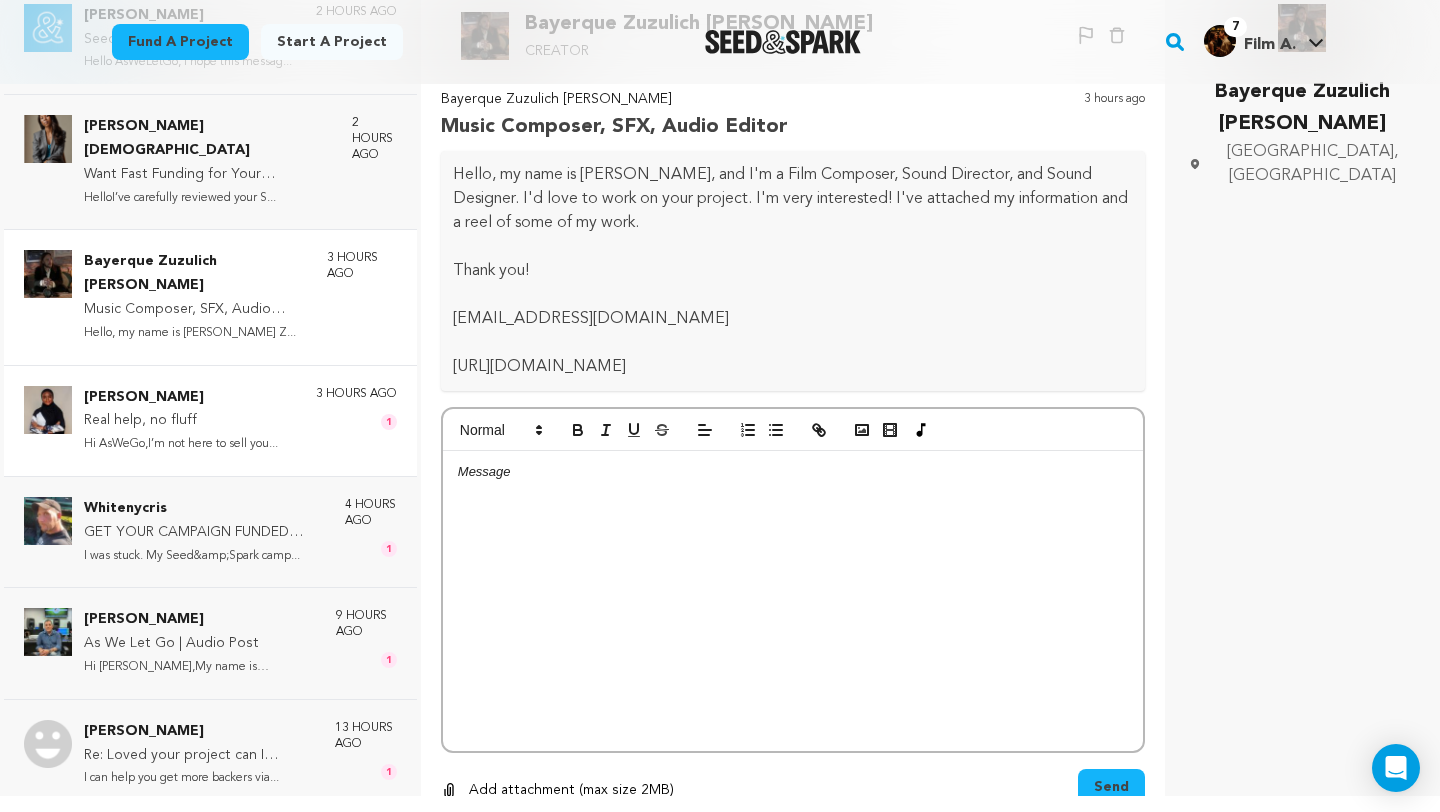 click on "Hikmat Sodiq
Real help, no fluff
Hi AsWeGo,I’m not here to sell you...
3 hours ago
1" at bounding box center (240, 421) 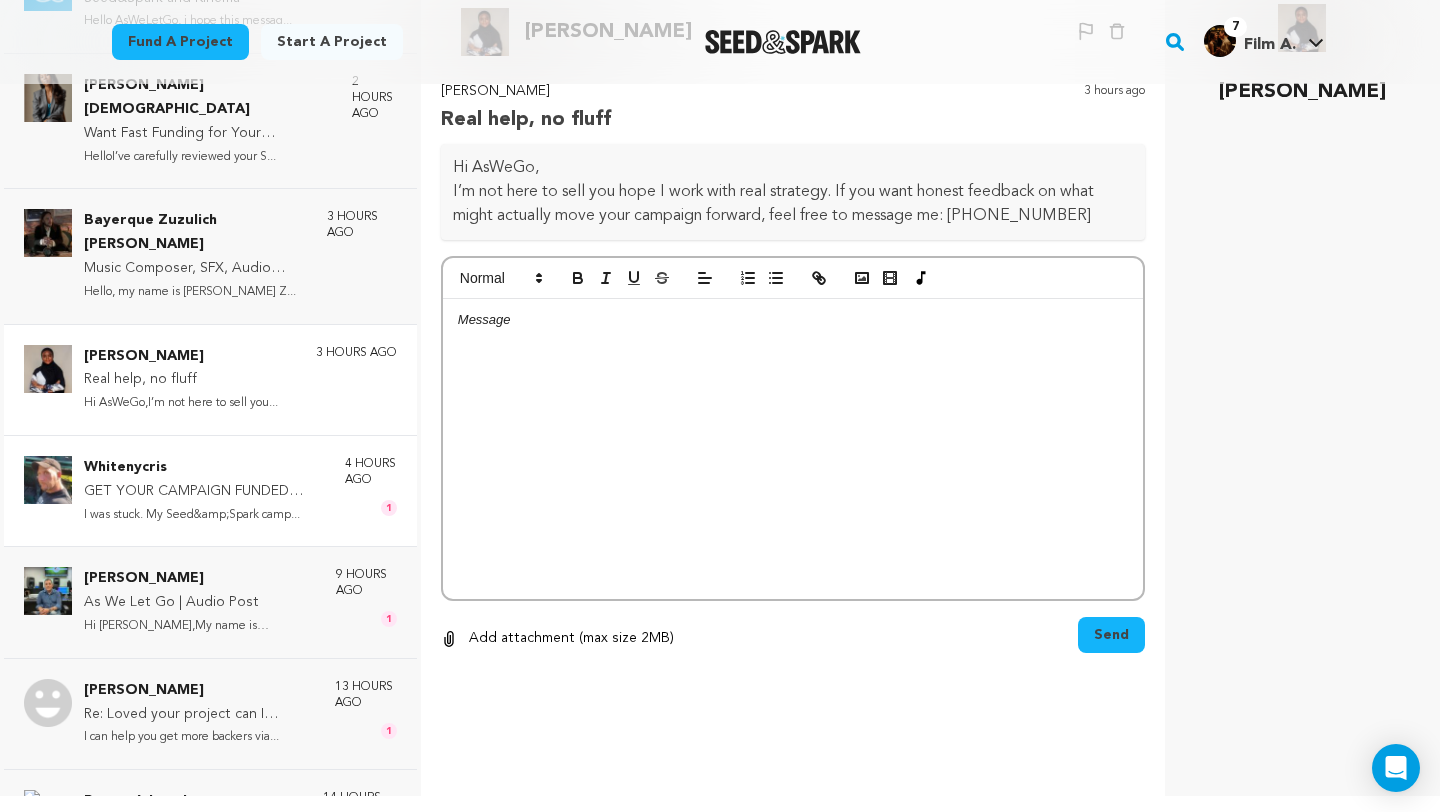 scroll, scrollTop: 57, scrollLeft: 0, axis: vertical 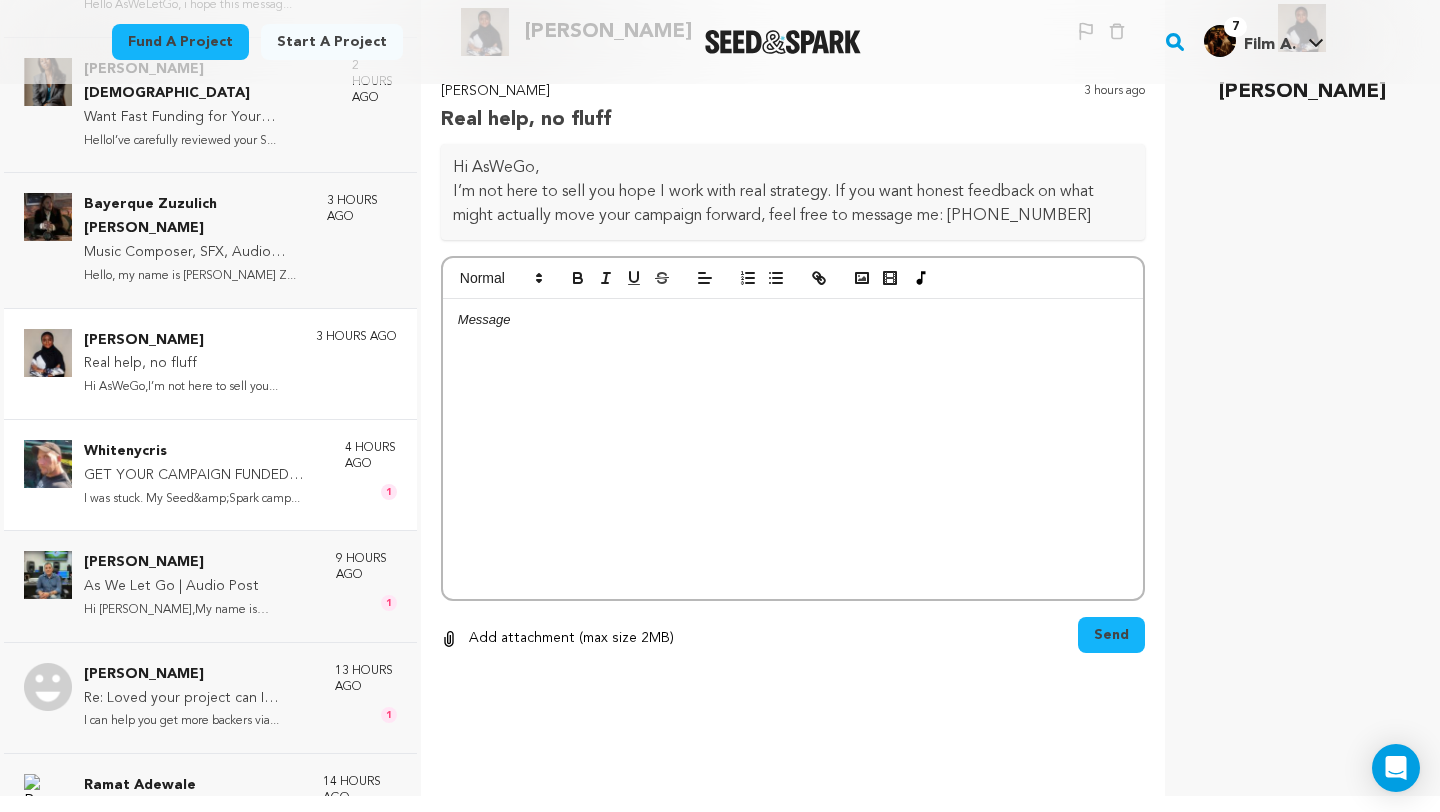 click on "I was stuck. My Seed&amp;Spark camp..." at bounding box center [204, 499] 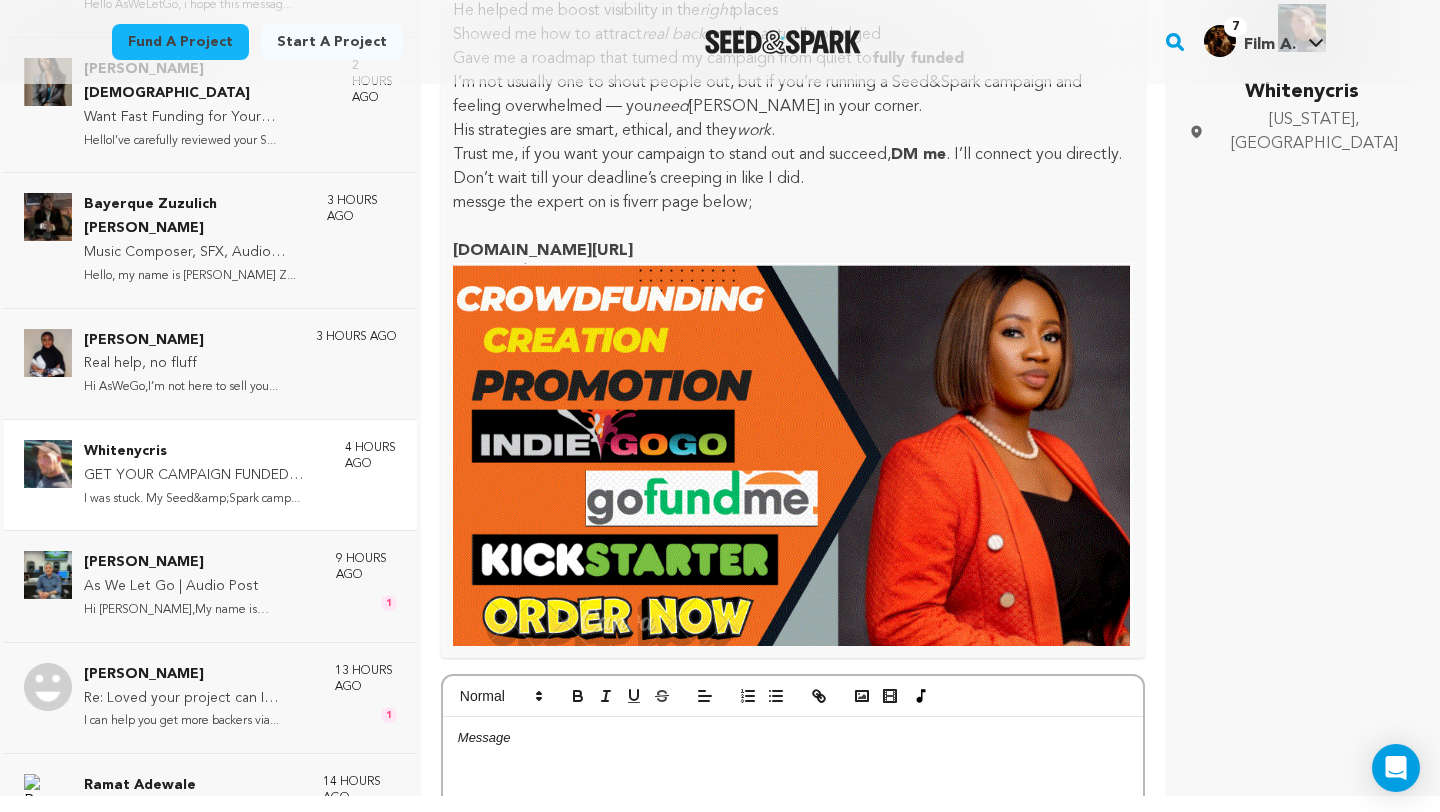 scroll, scrollTop: 218, scrollLeft: 0, axis: vertical 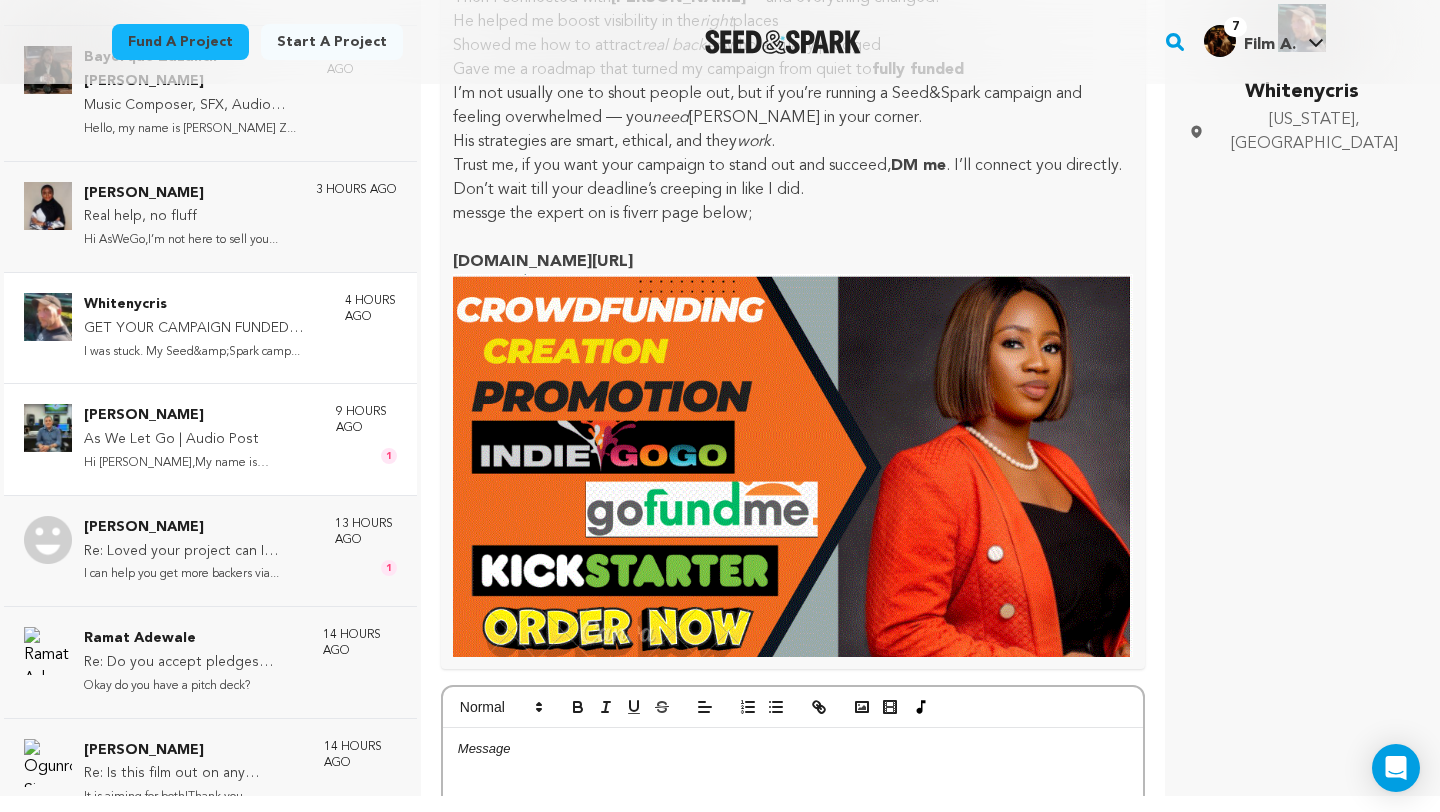 click on "Bob Pepek
As We Let Go | Audio Post
Hi Alex,My name is Bob Pepek, I'm a...
9 hours ago
1" at bounding box center (240, 439) 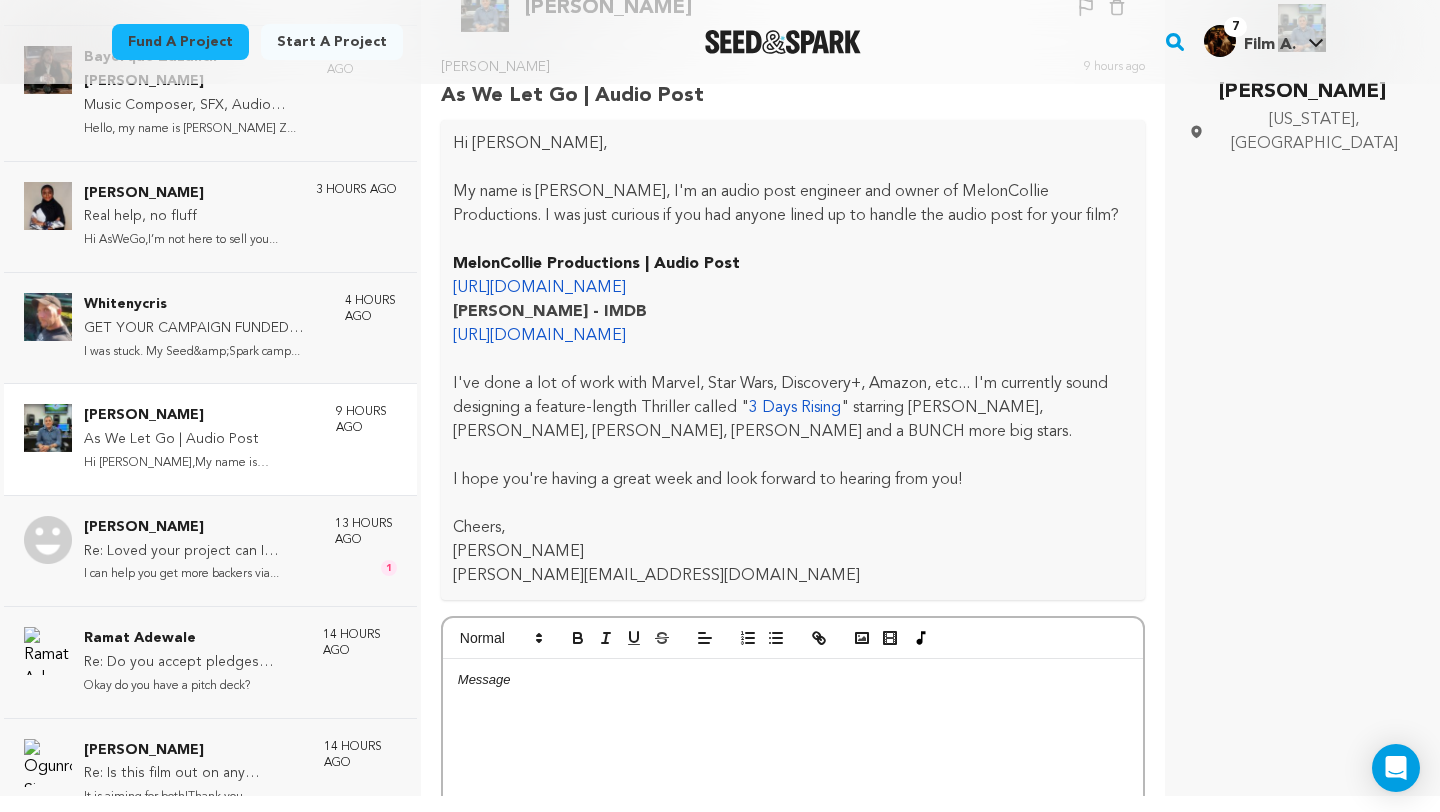 scroll, scrollTop: 306, scrollLeft: 0, axis: vertical 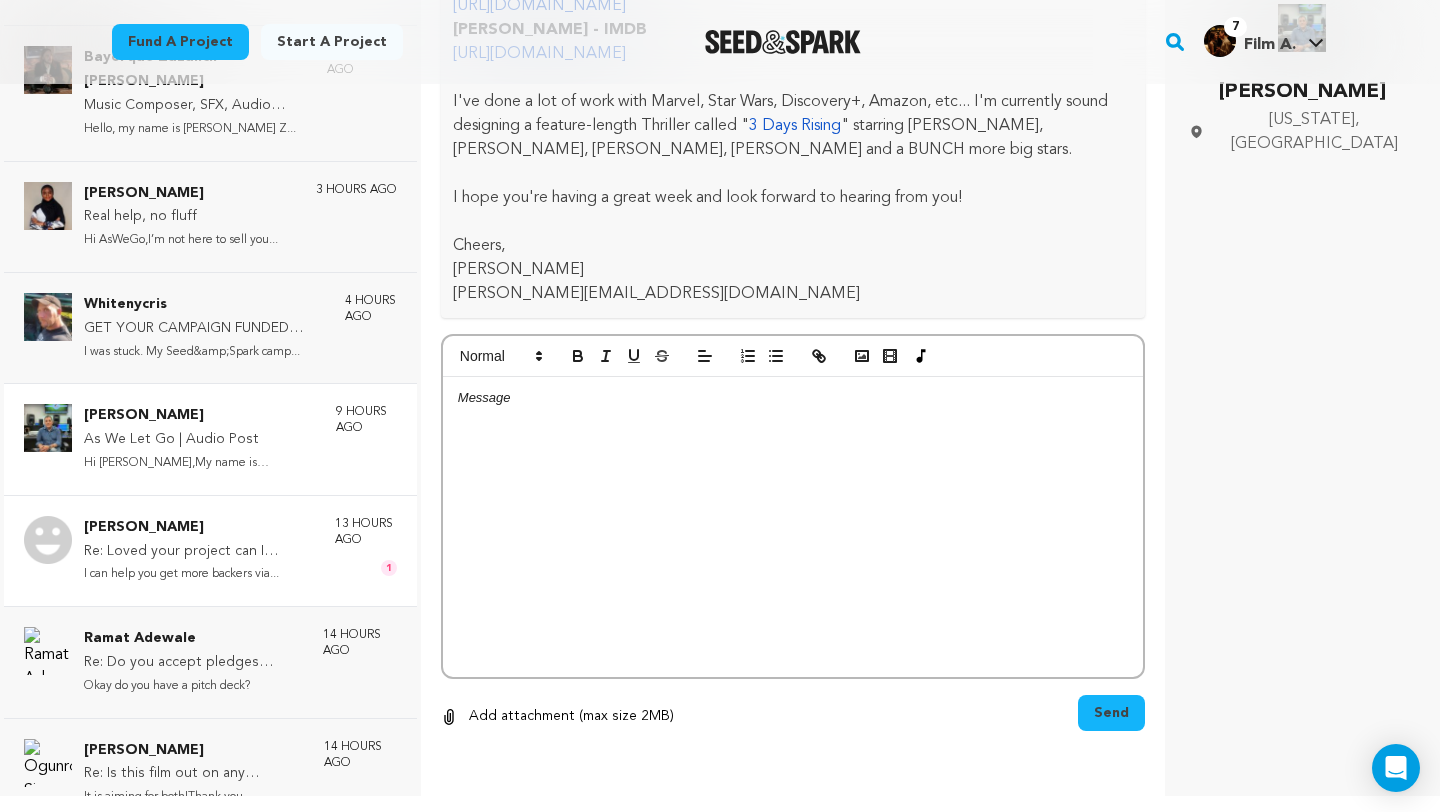 click on "John Samuel
Re: Loved your project can I support your journey?
I can help you get more backers via...
13 hours ago
1" at bounding box center (240, 551) 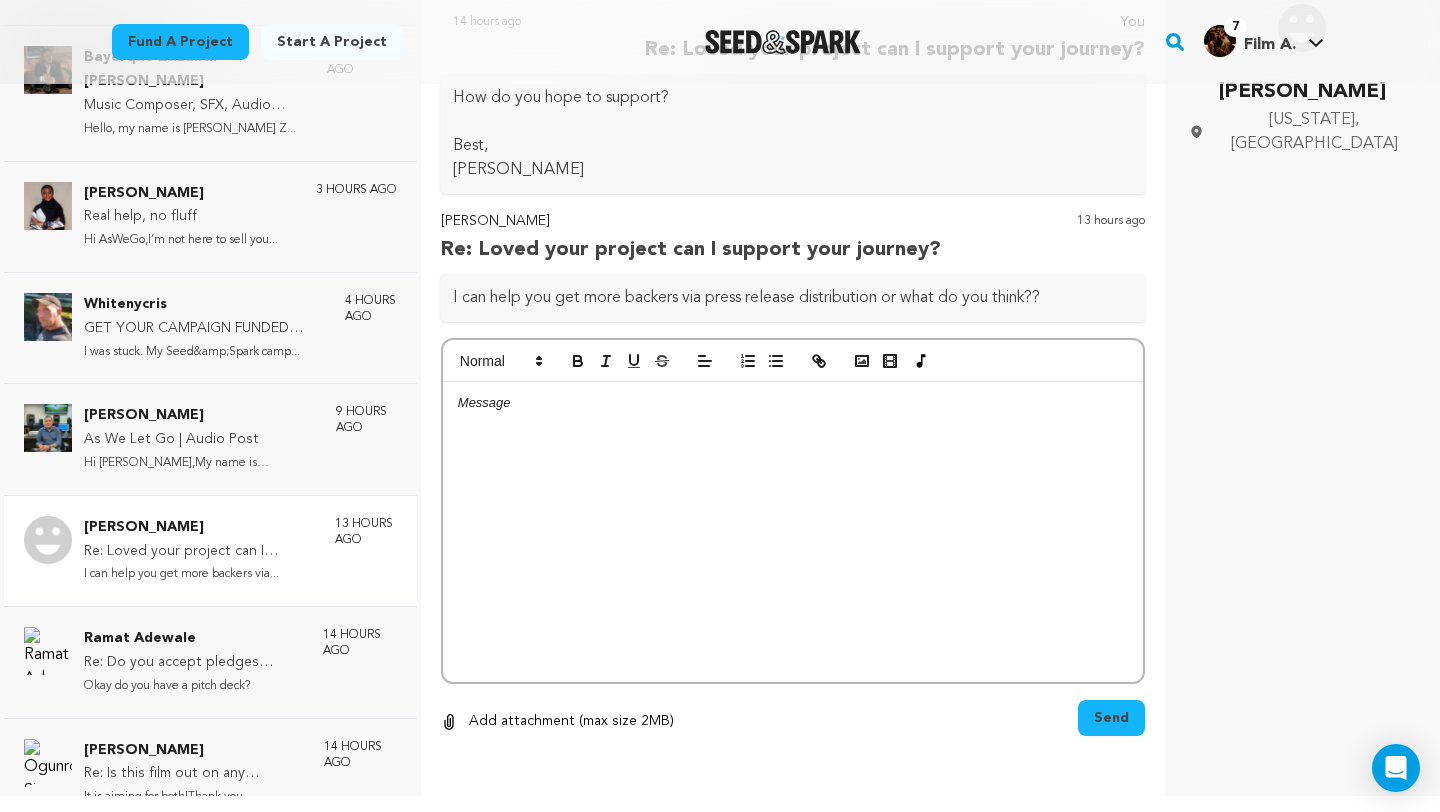 scroll, scrollTop: 201, scrollLeft: 0, axis: vertical 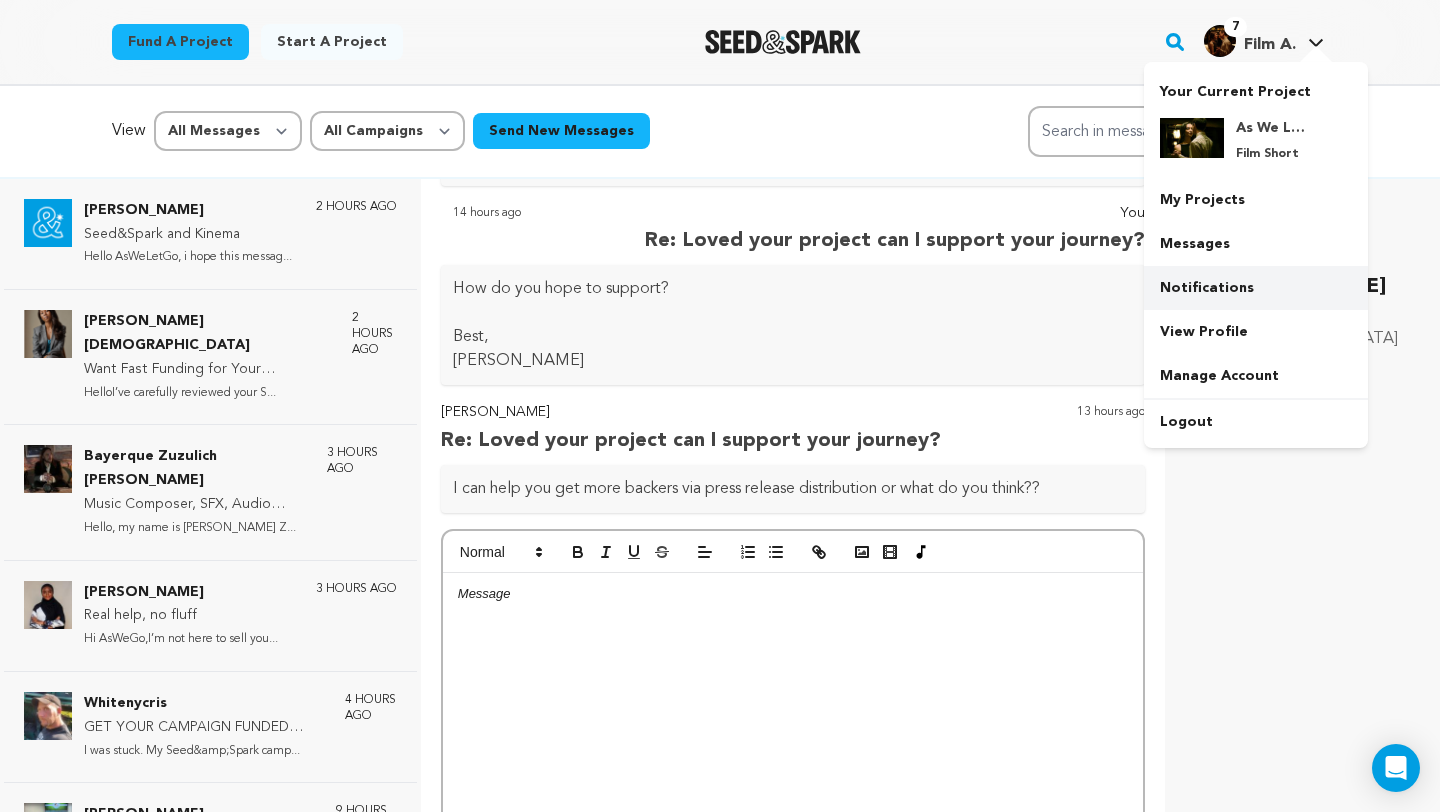 click on "Notifications" at bounding box center [1256, 288] 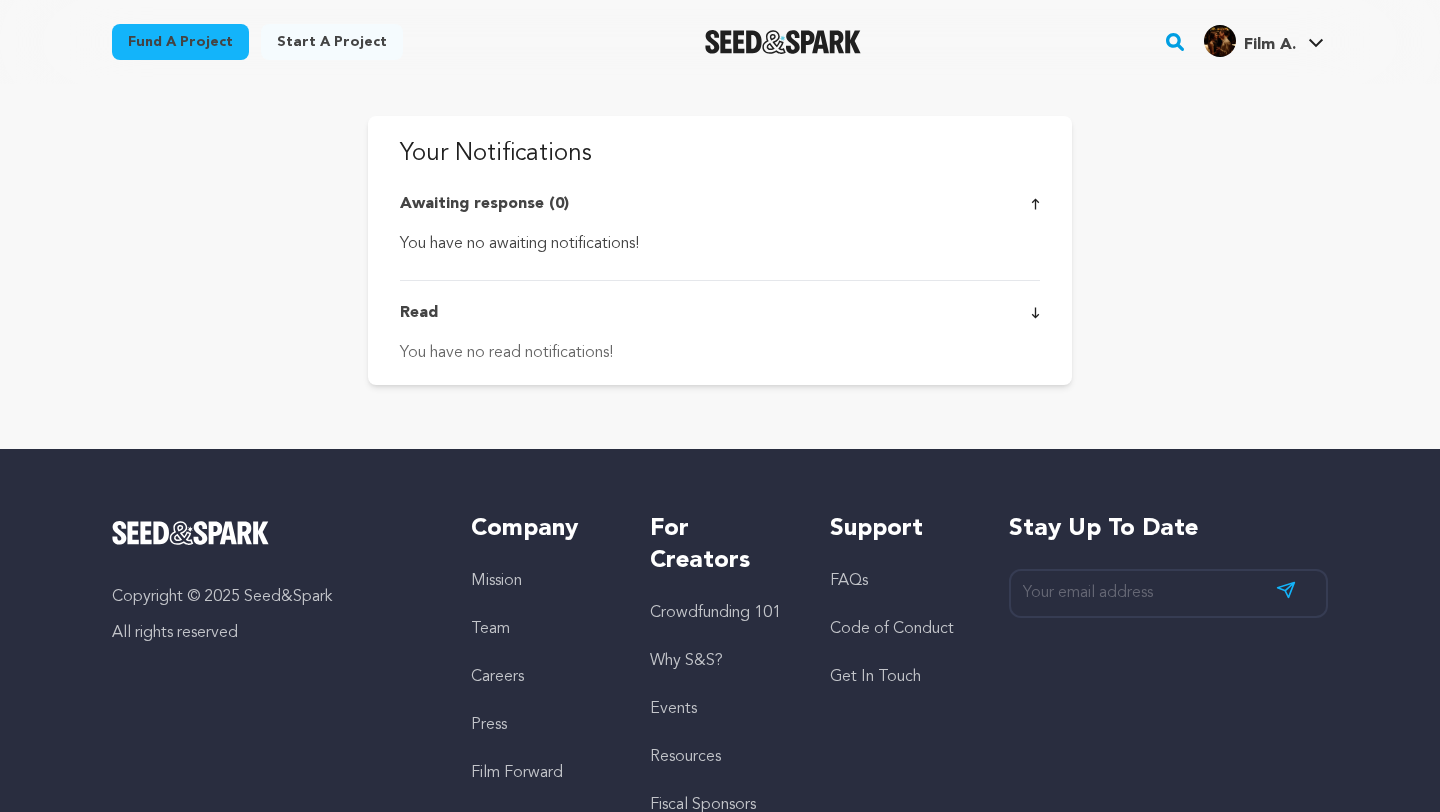 scroll, scrollTop: 0, scrollLeft: 0, axis: both 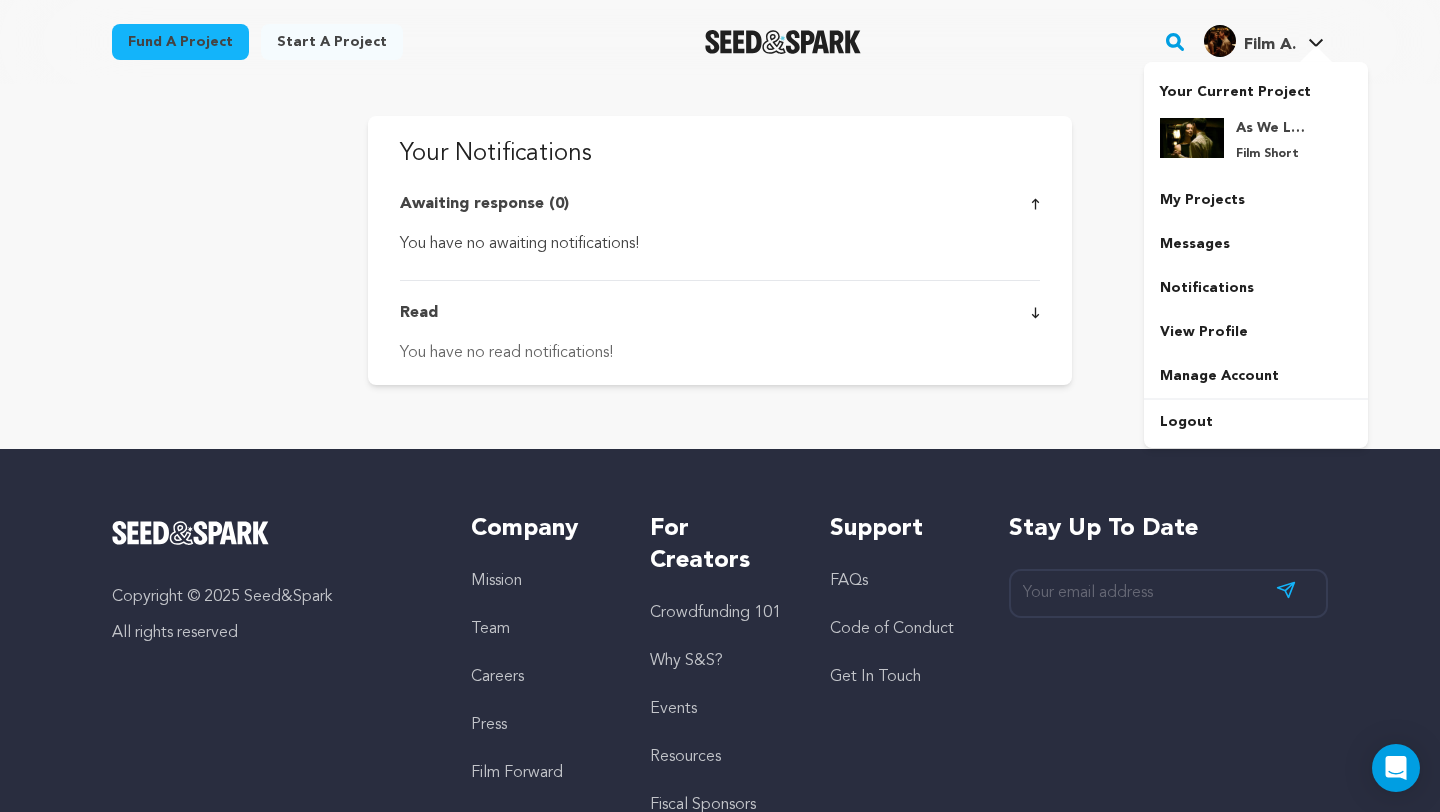 click 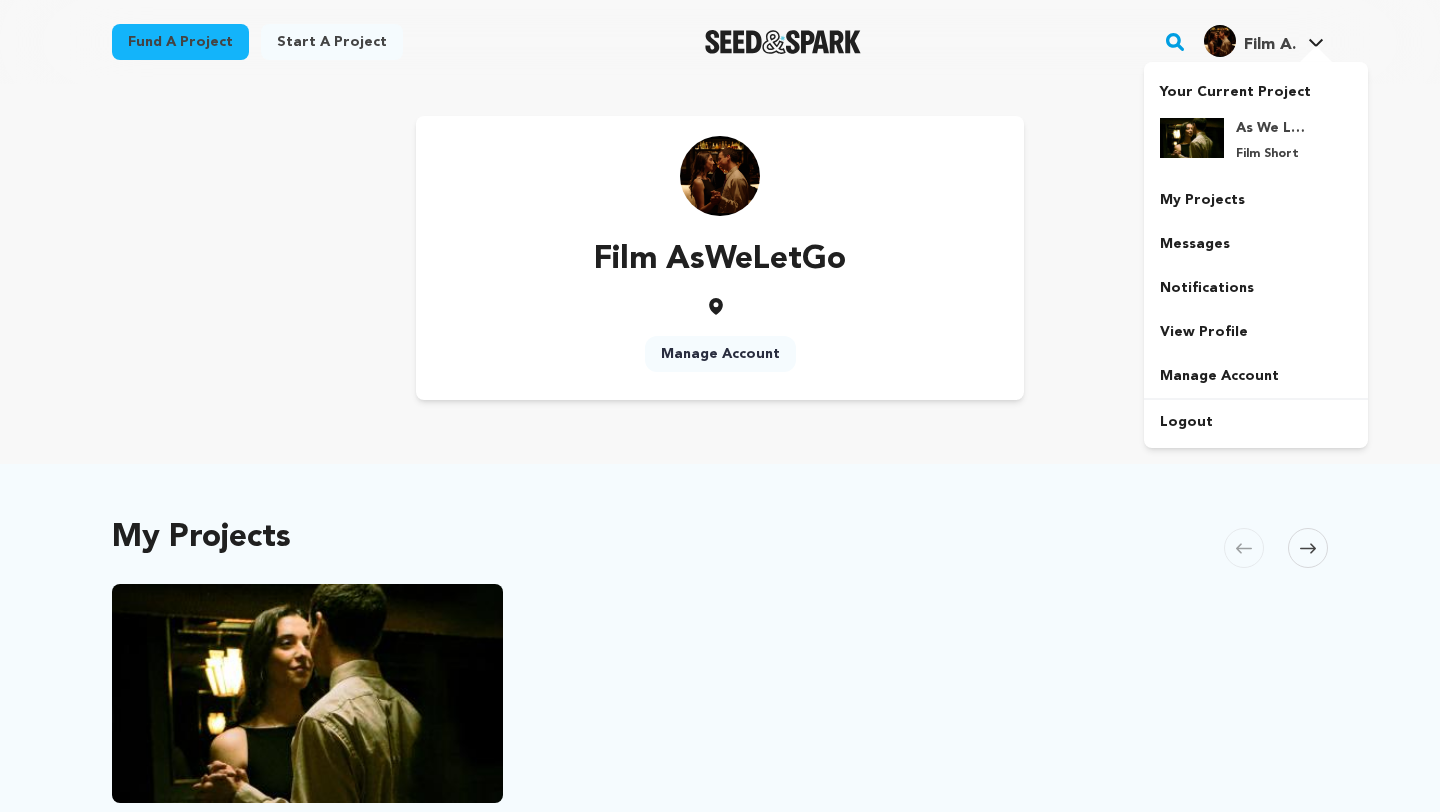 scroll, scrollTop: 0, scrollLeft: 0, axis: both 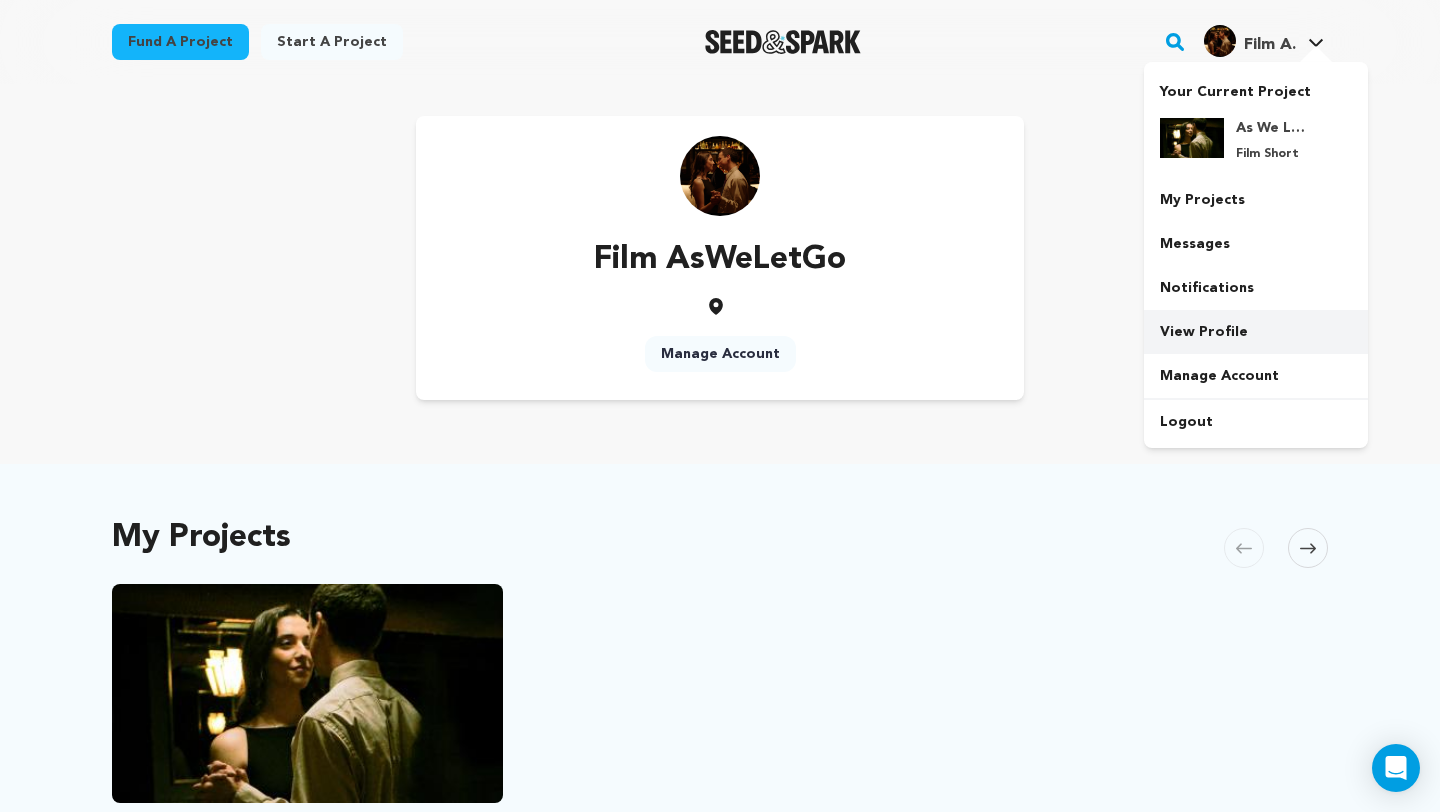 click on "View Profile" at bounding box center [1256, 332] 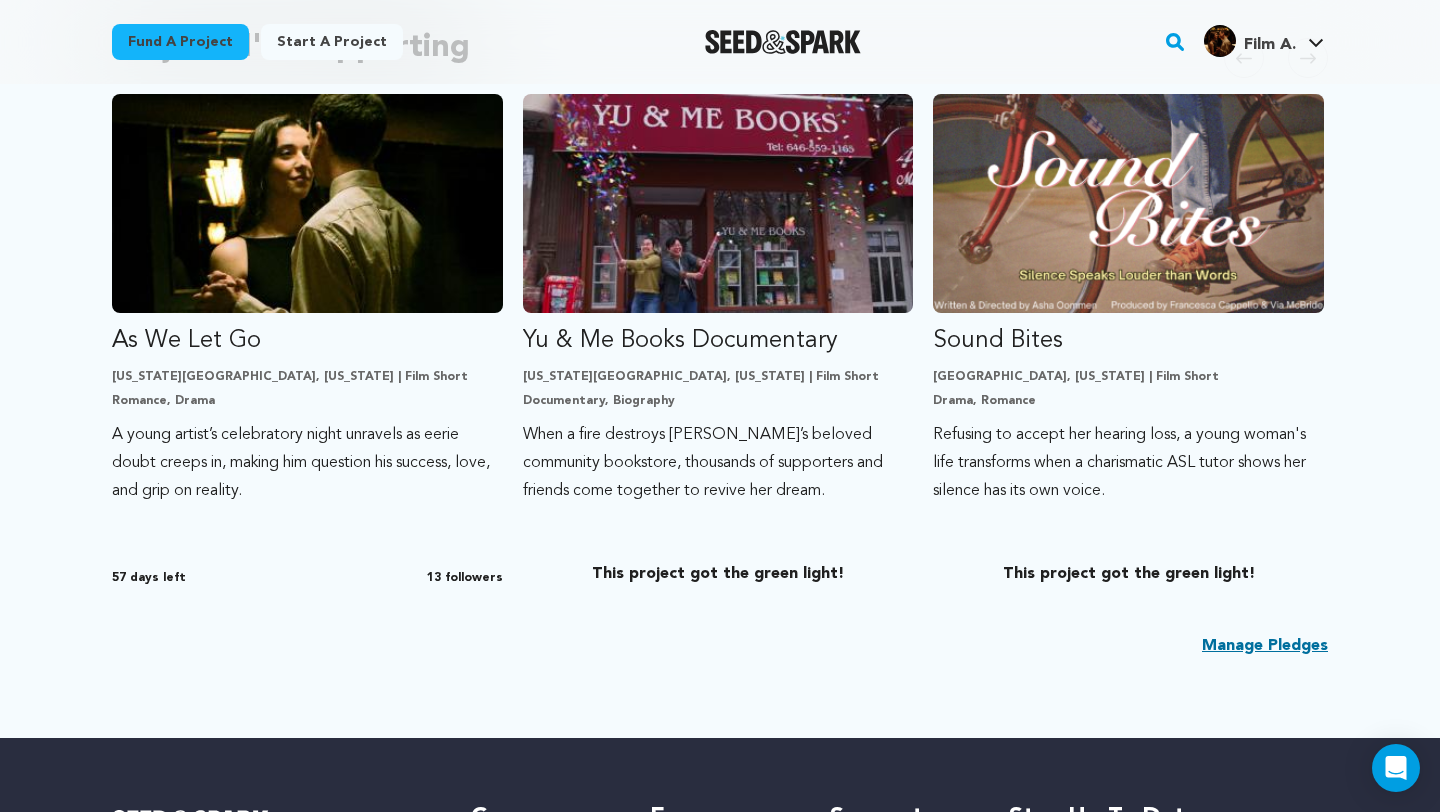 scroll, scrollTop: 1064, scrollLeft: 0, axis: vertical 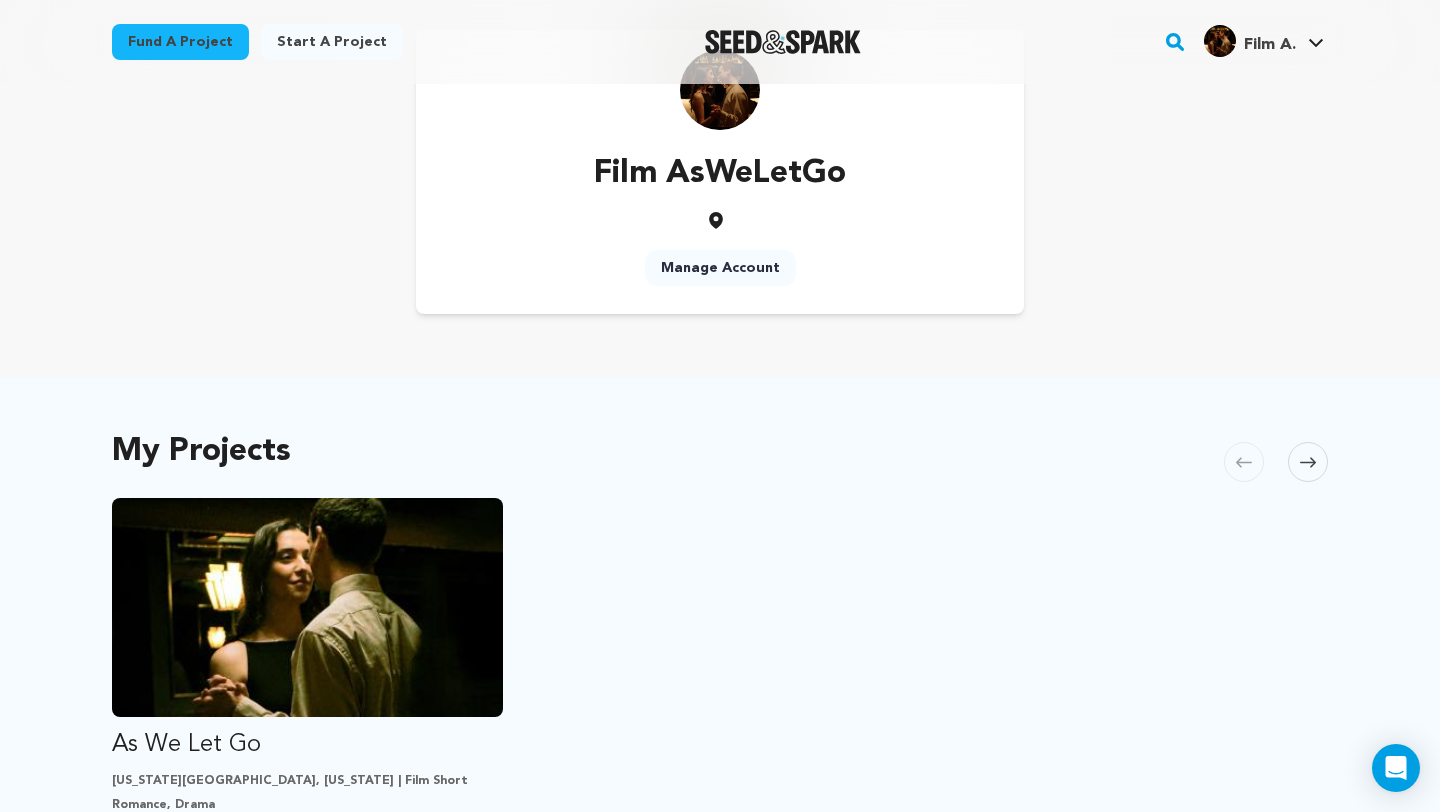click on "Fund a project" at bounding box center (180, 42) 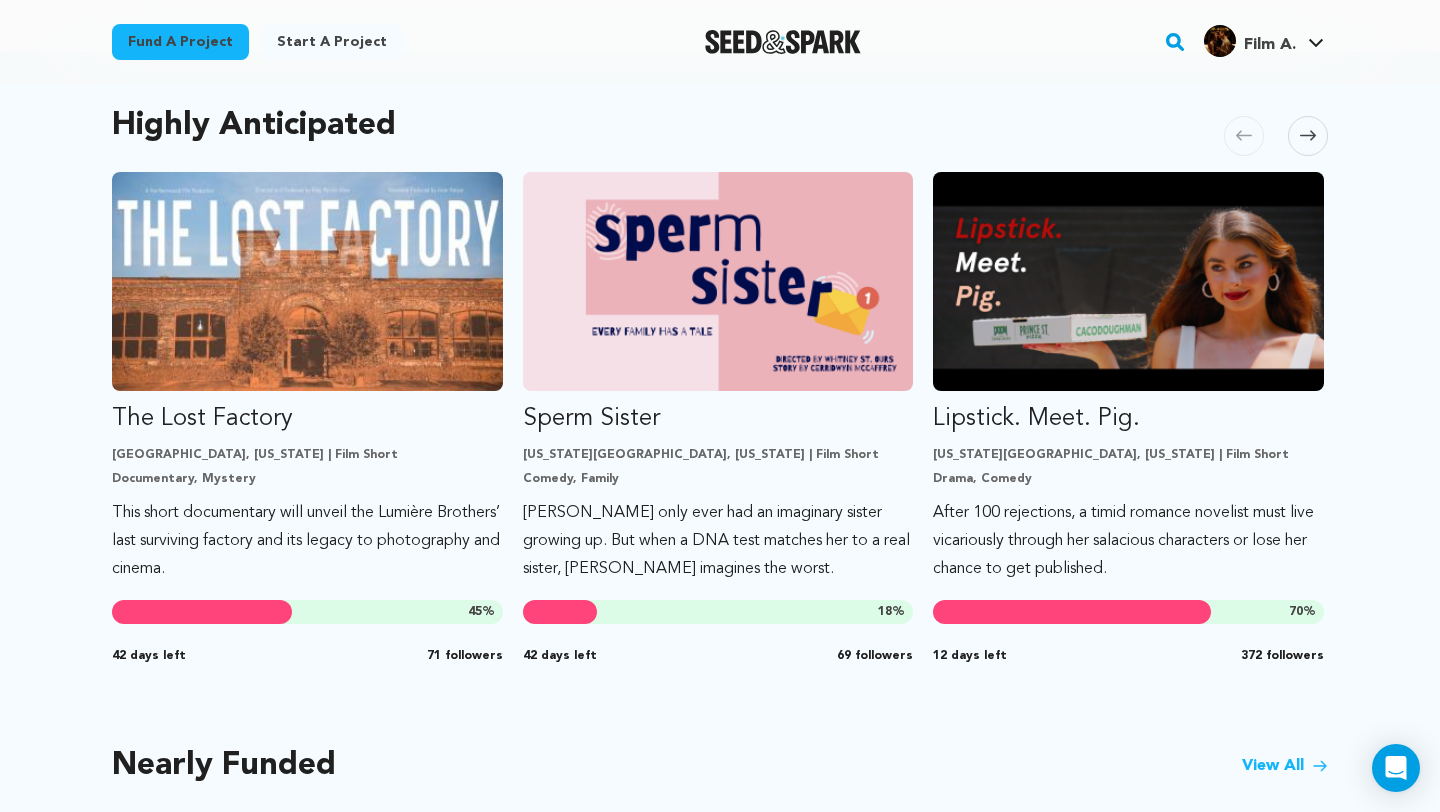 scroll, scrollTop: 723, scrollLeft: 0, axis: vertical 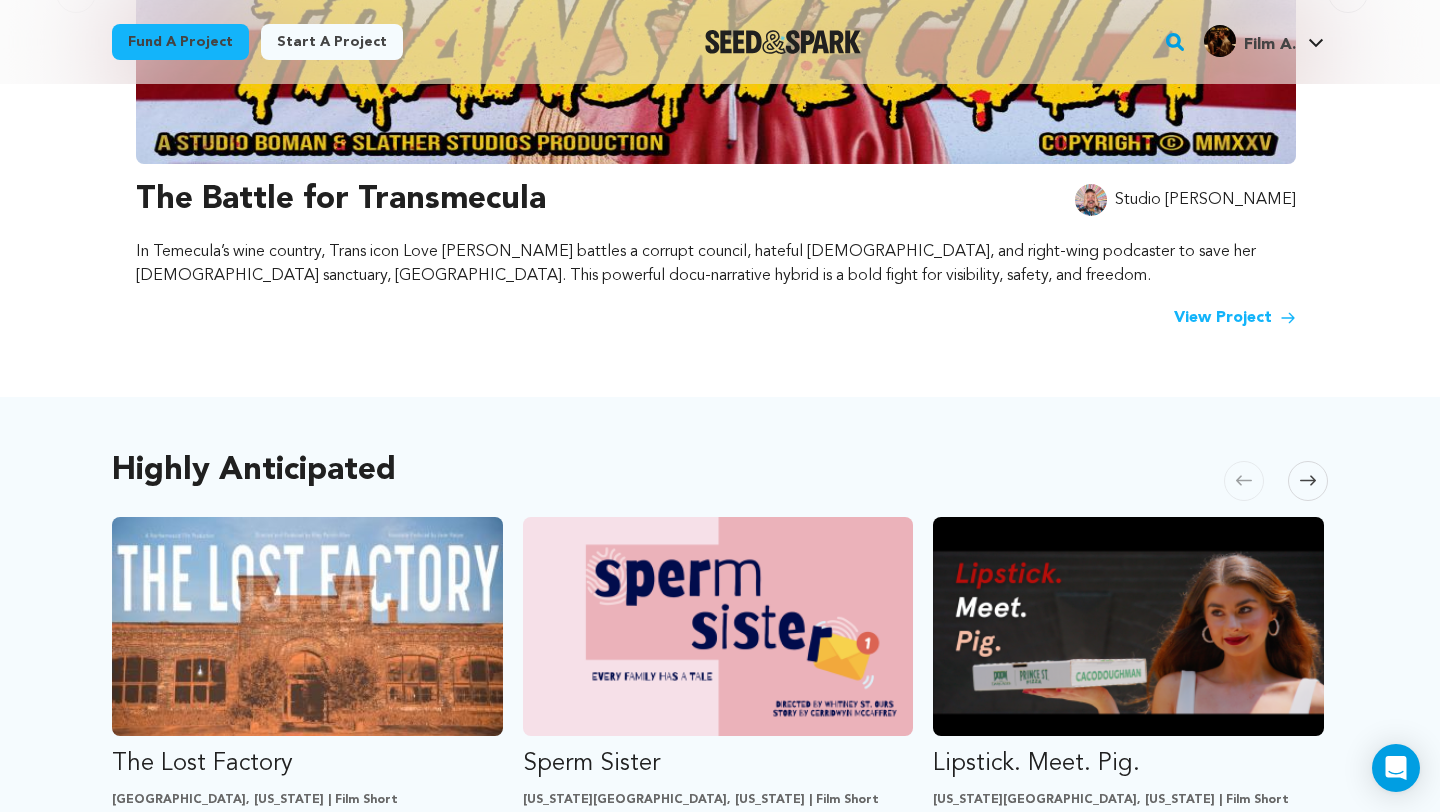 click at bounding box center (1308, 481) 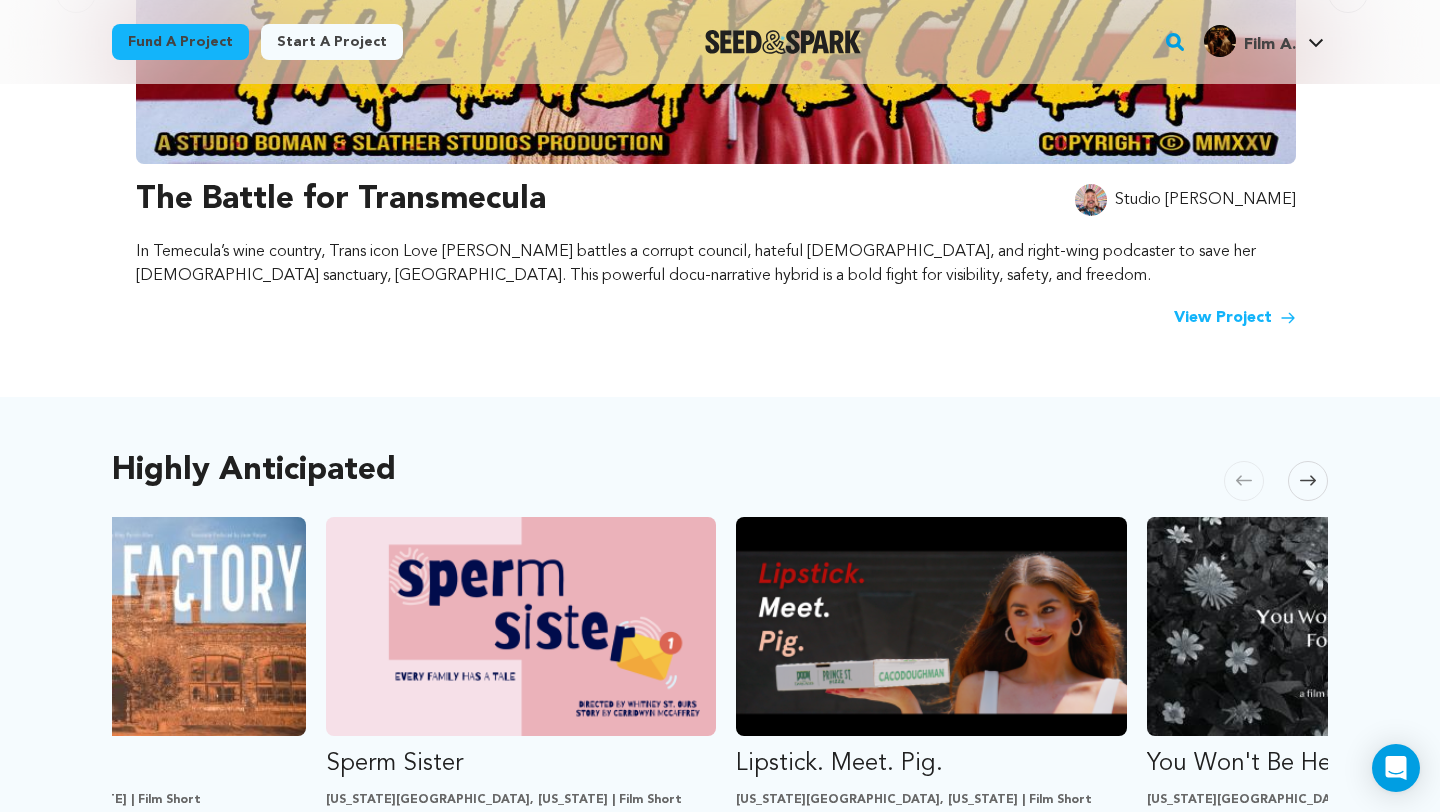 scroll, scrollTop: 0, scrollLeft: 410, axis: horizontal 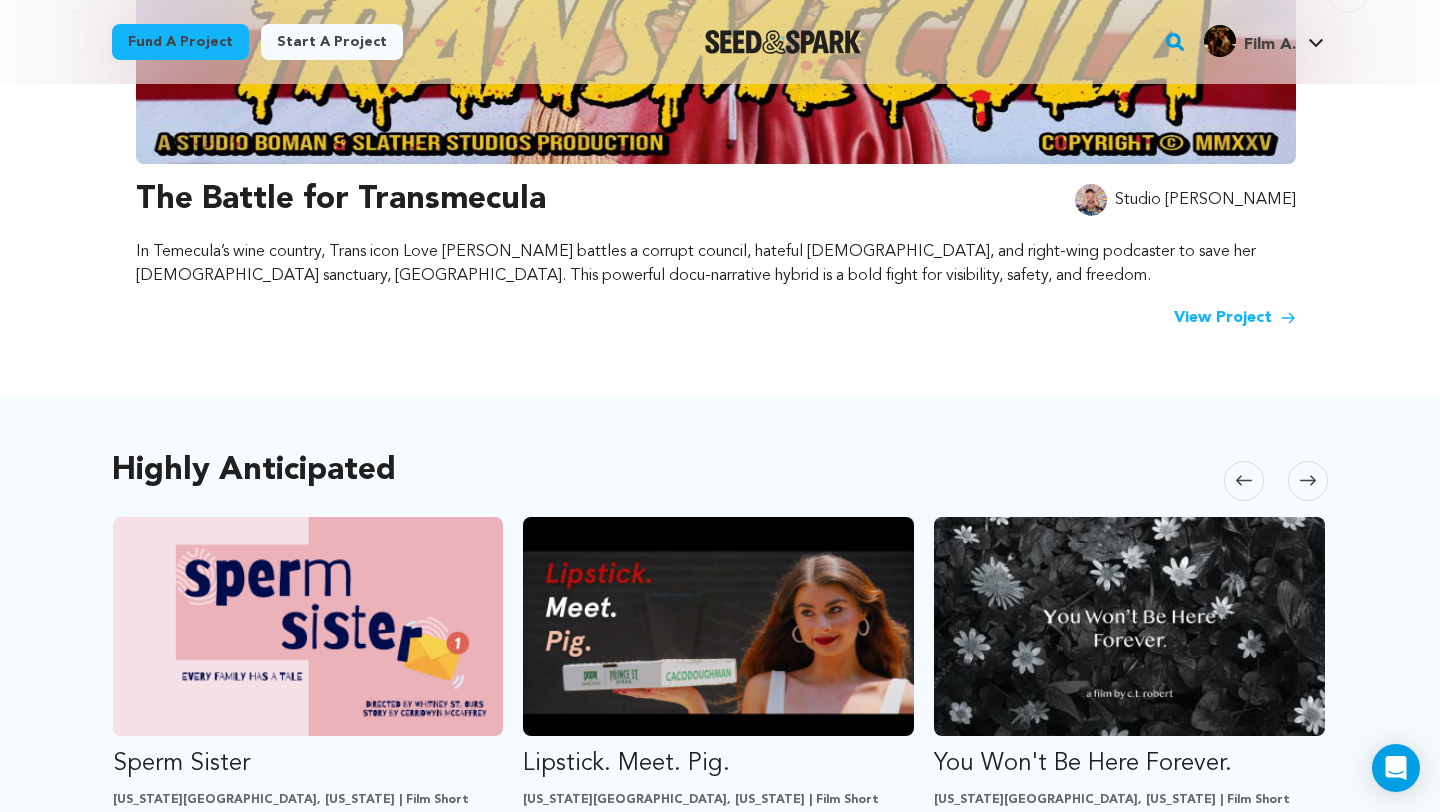 click 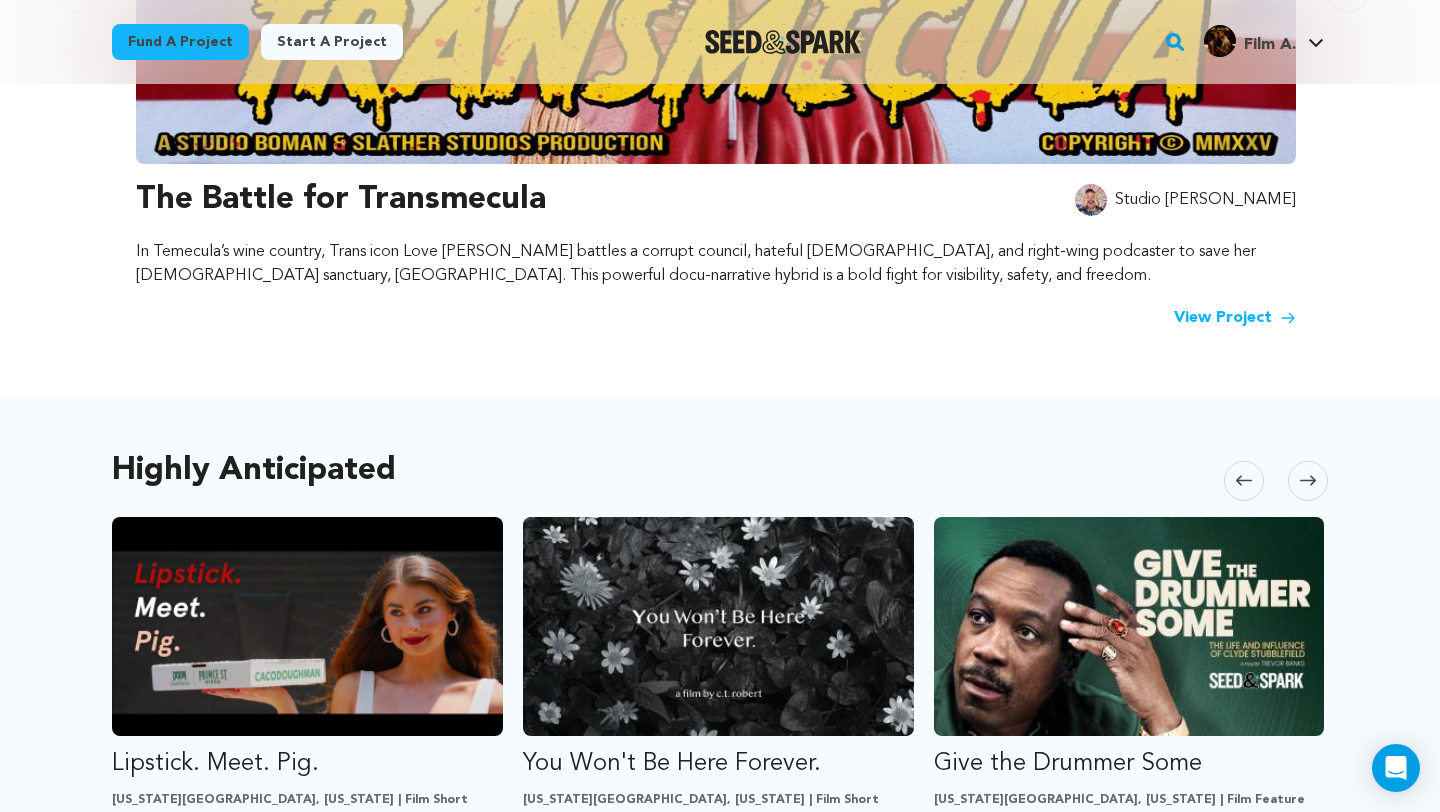 click 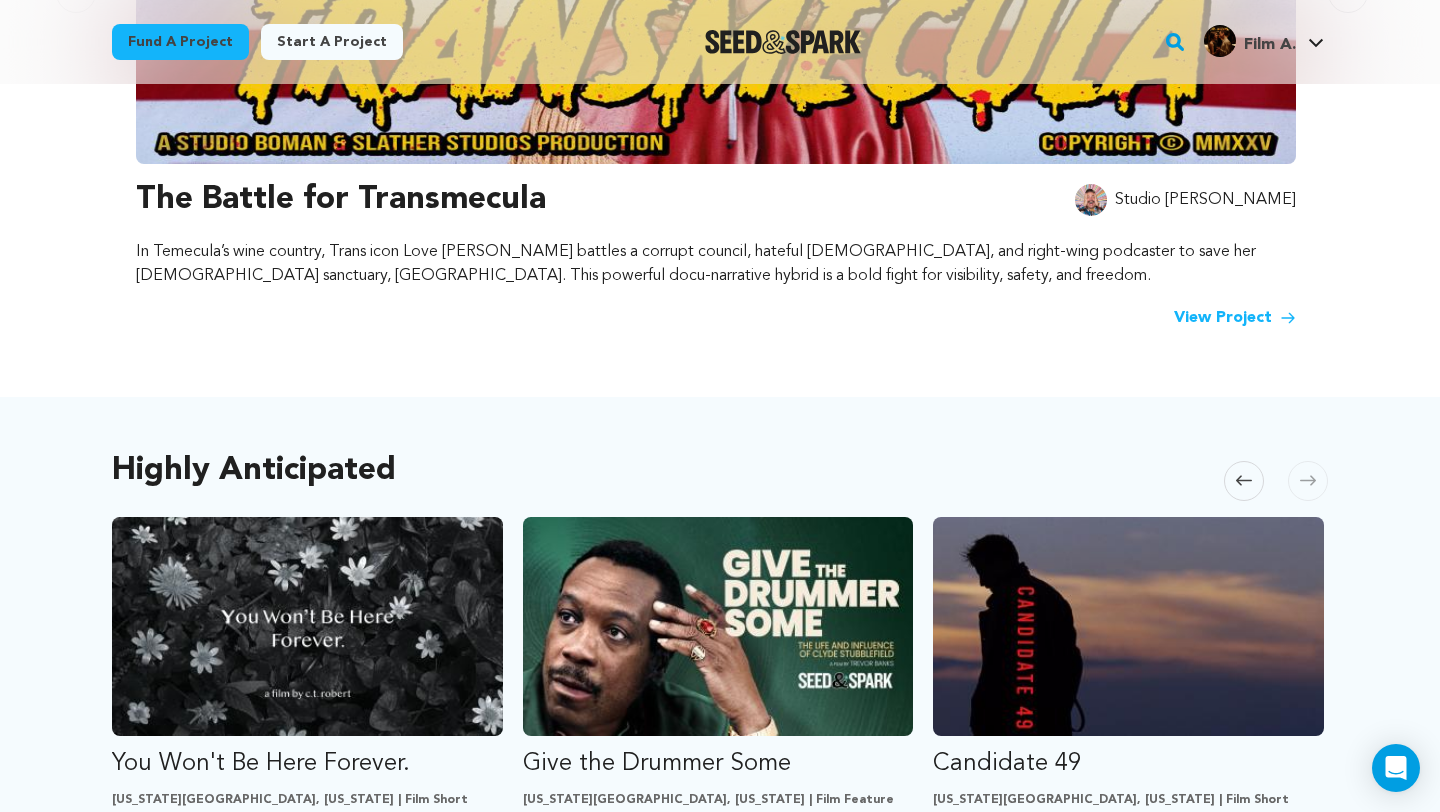 click 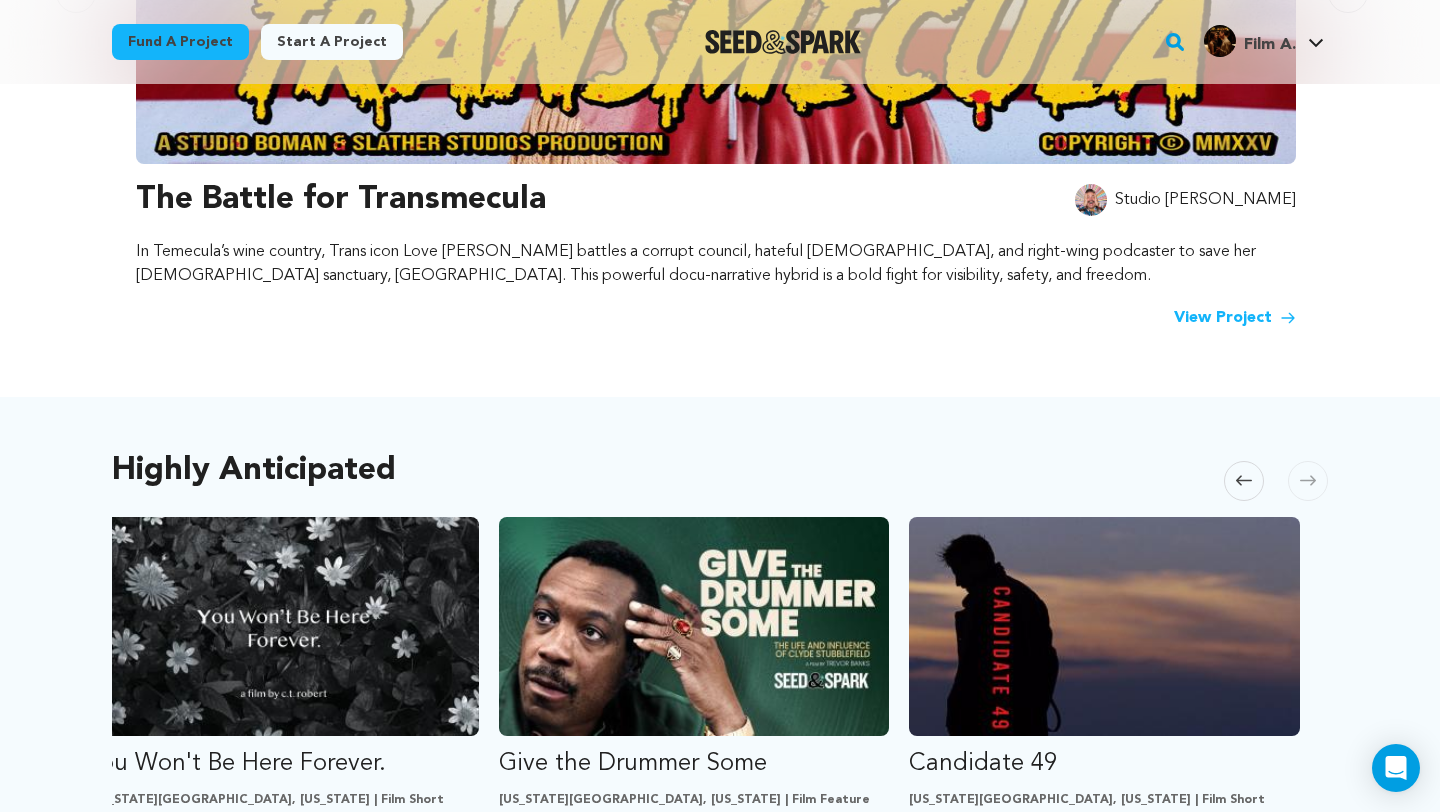 click 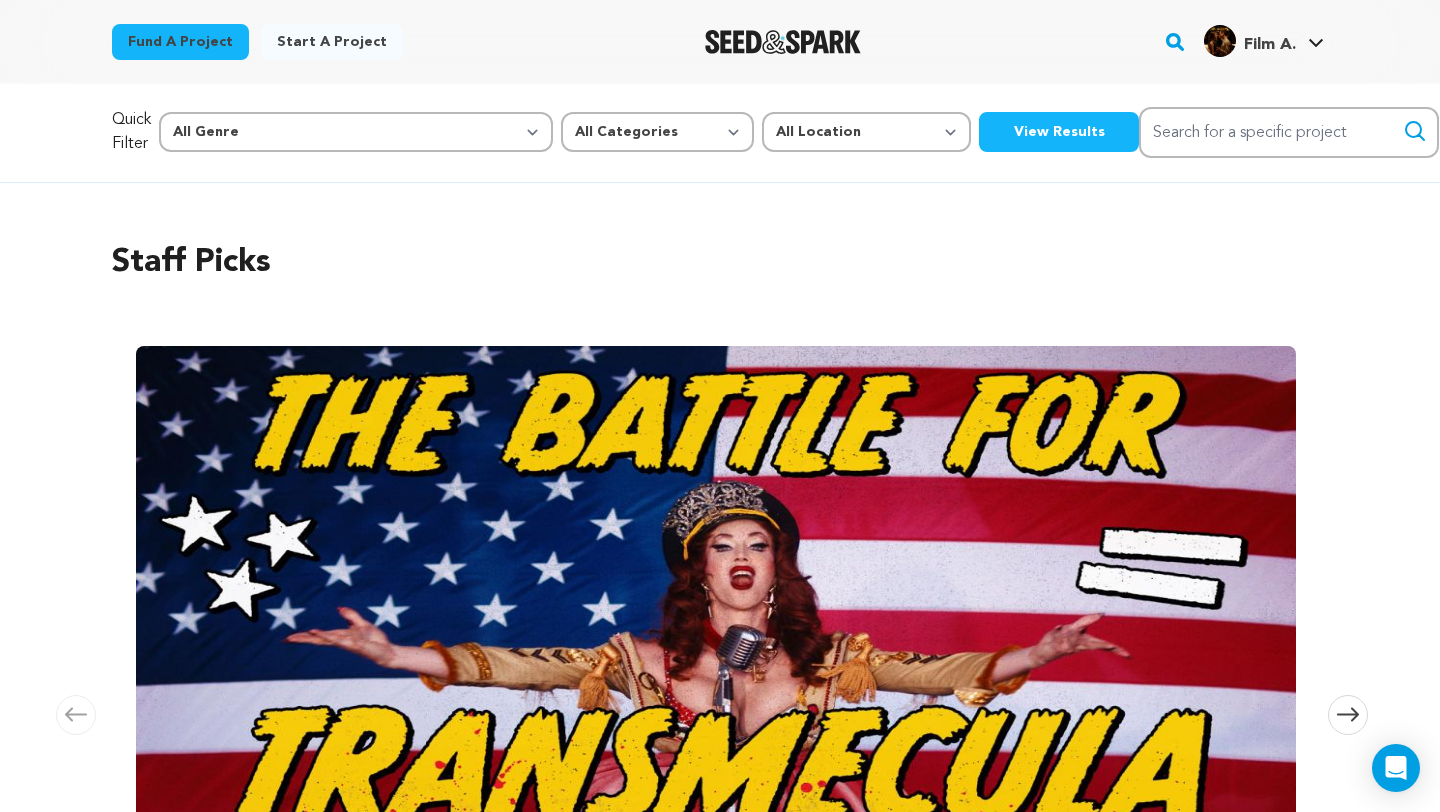 scroll, scrollTop: 0, scrollLeft: 0, axis: both 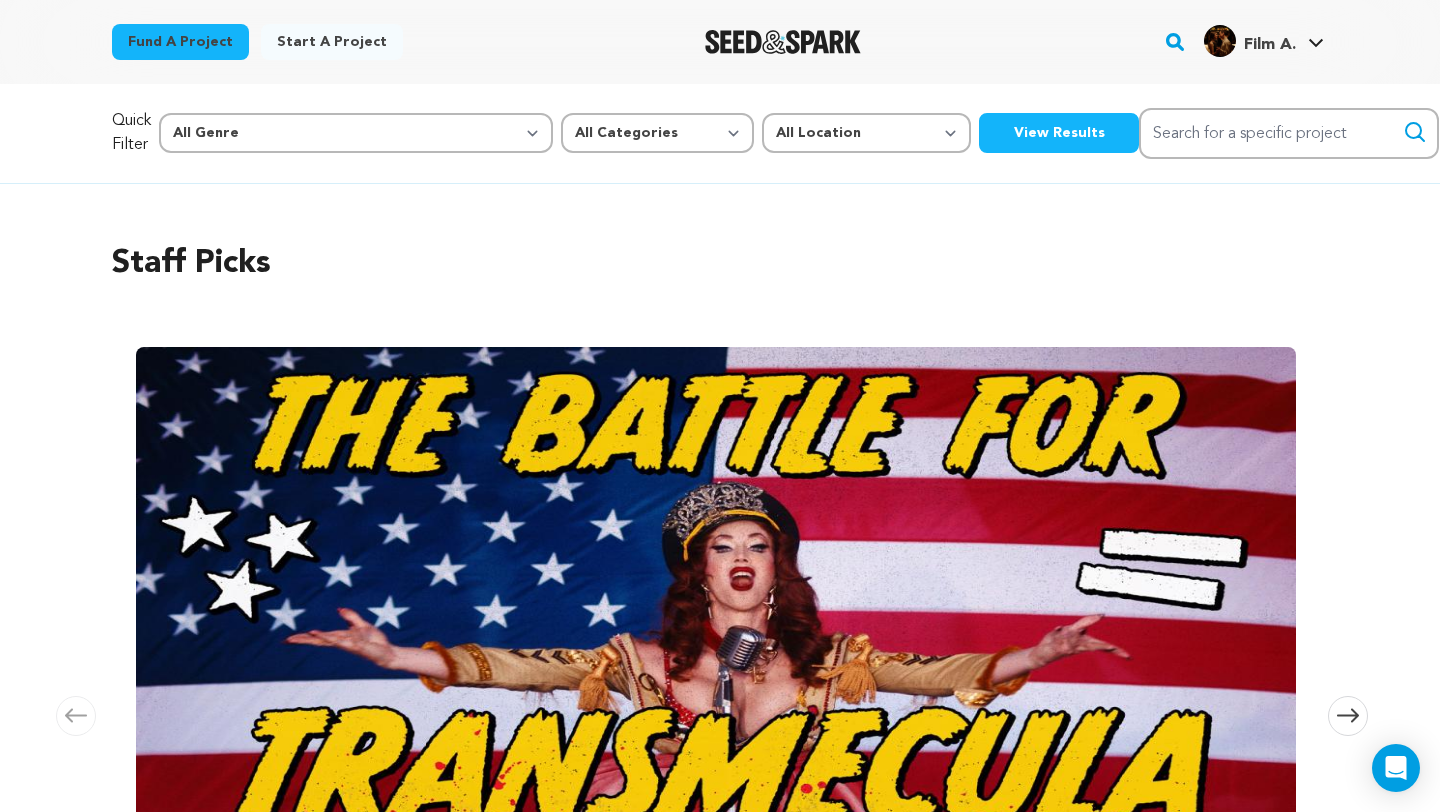 click at bounding box center (1348, 716) 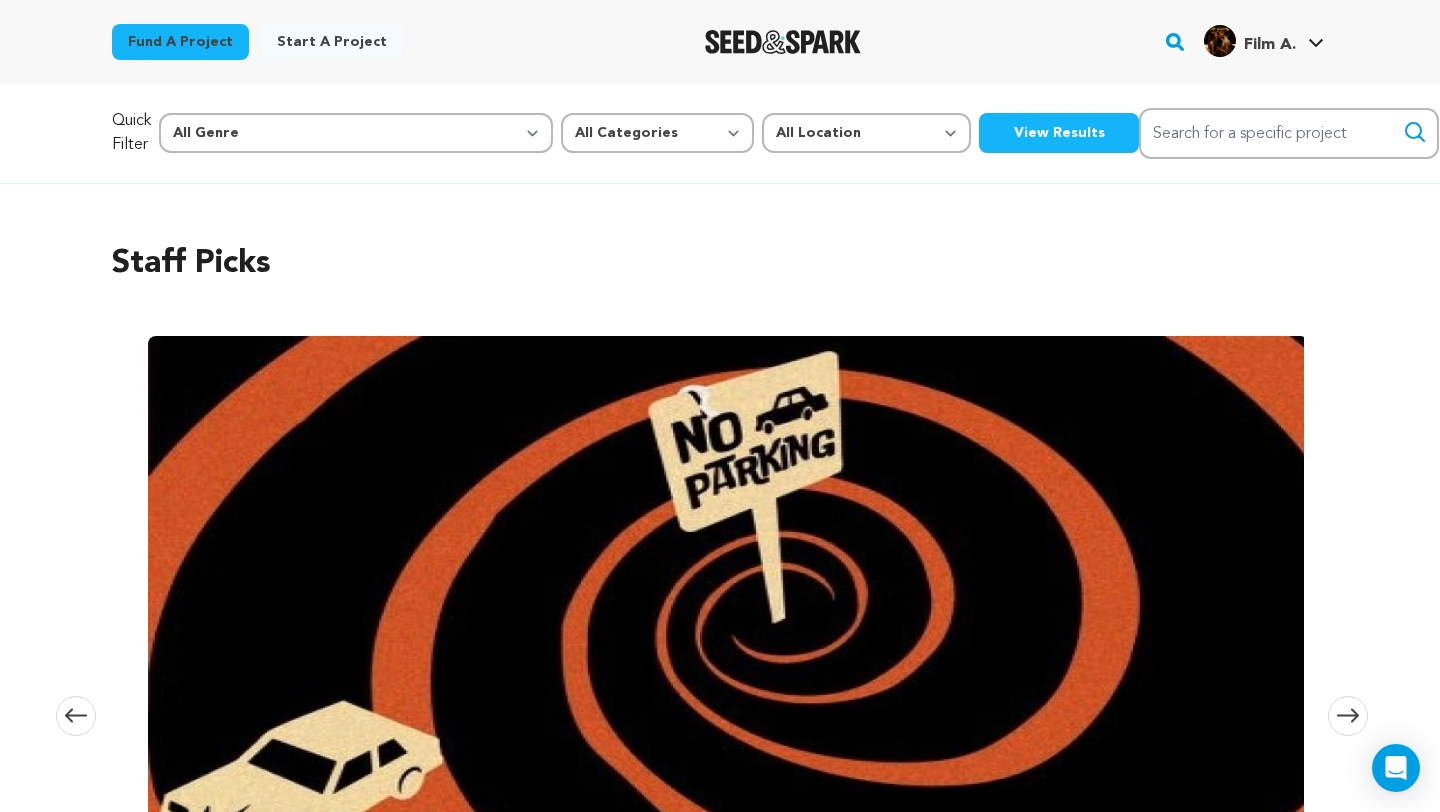 scroll, scrollTop: 0, scrollLeft: 1180, axis: horizontal 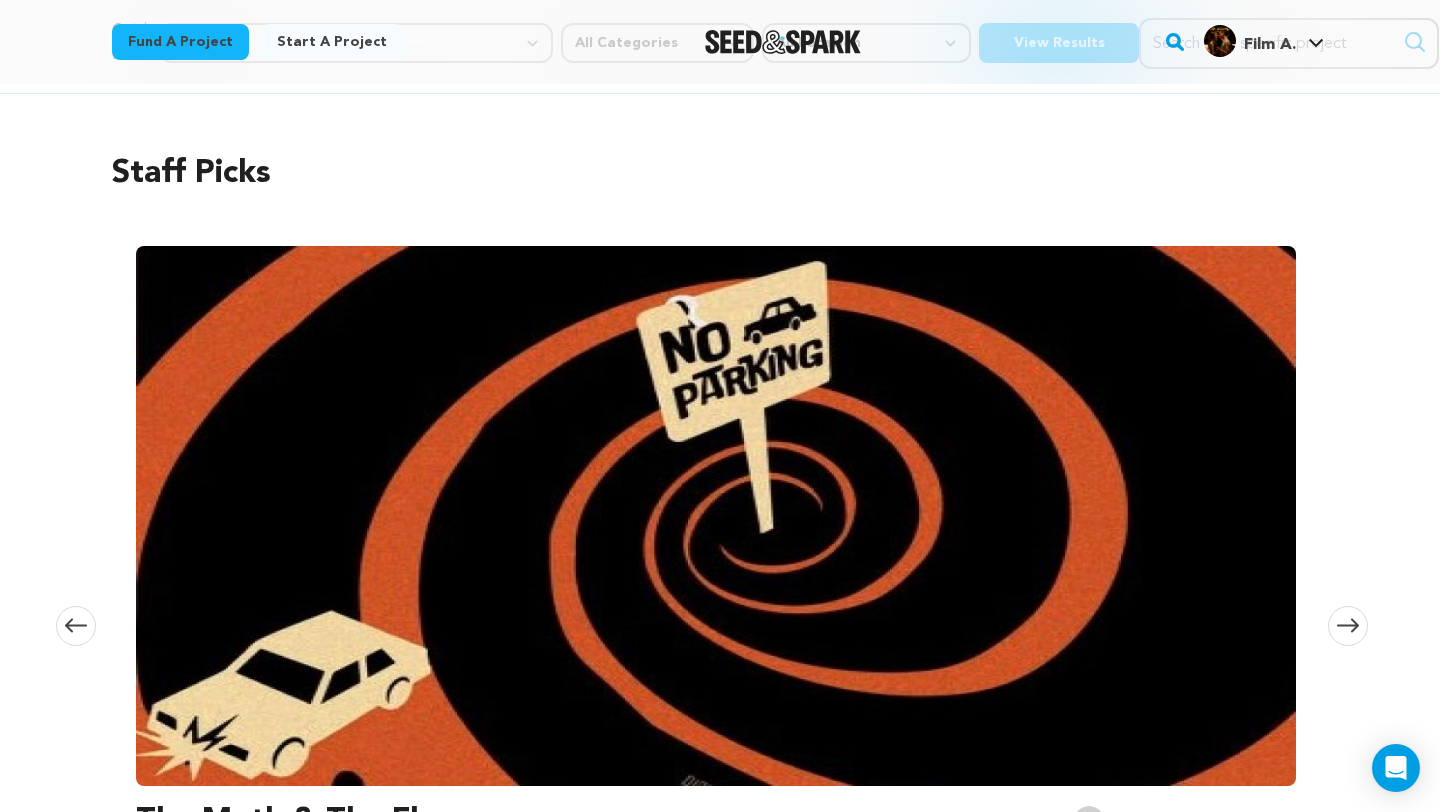 click at bounding box center [1348, 626] 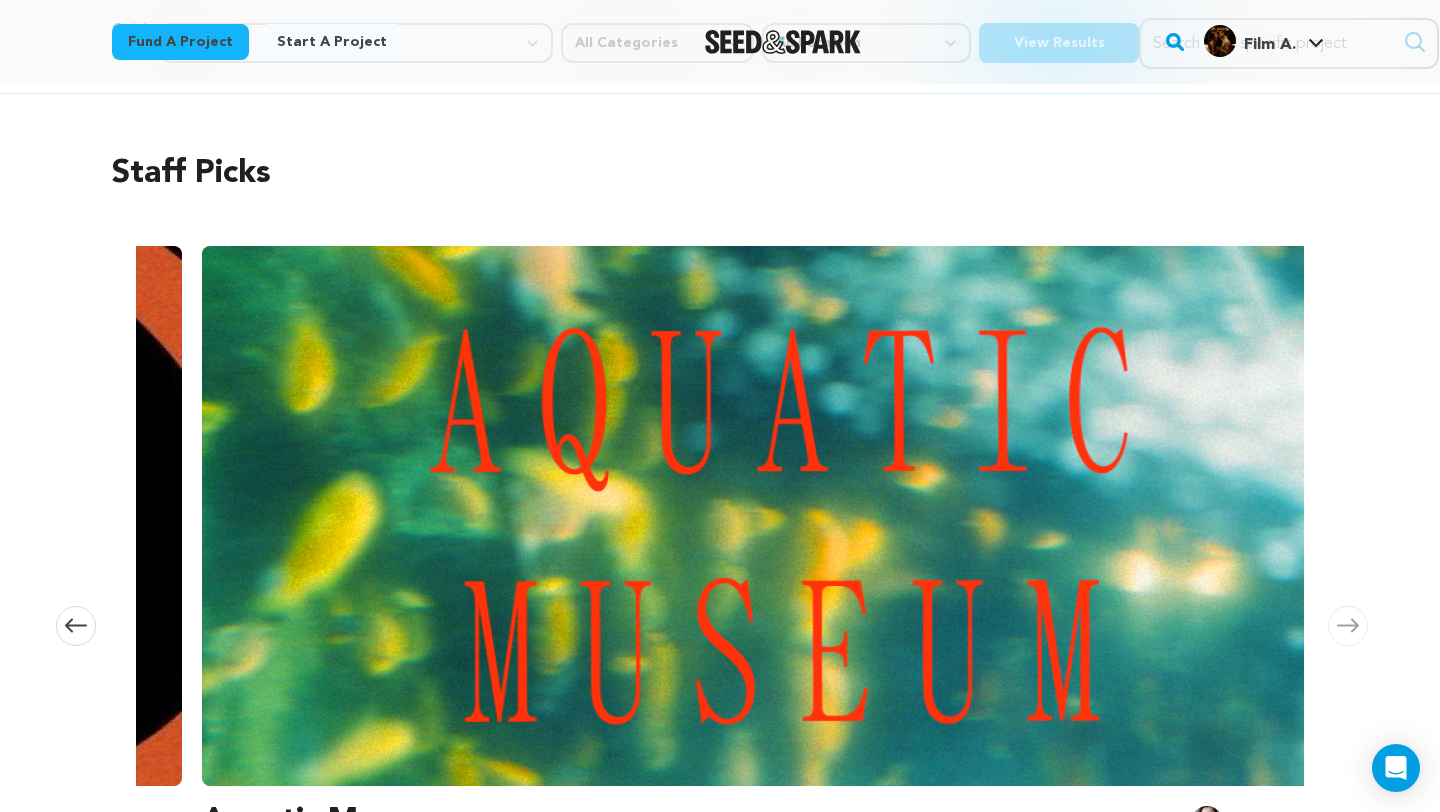 scroll, scrollTop: 0, scrollLeft: 2360, axis: horizontal 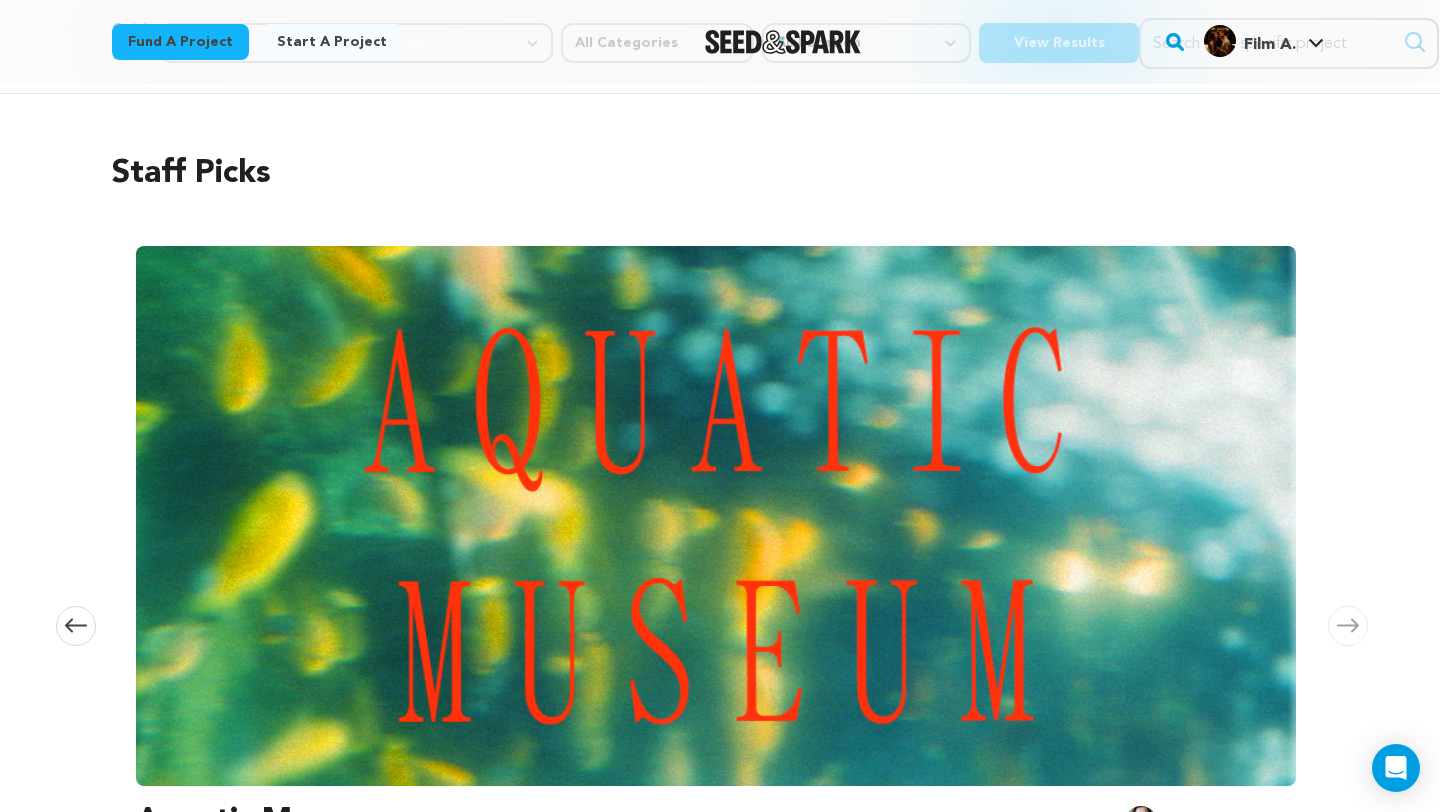 click at bounding box center [1348, 626] 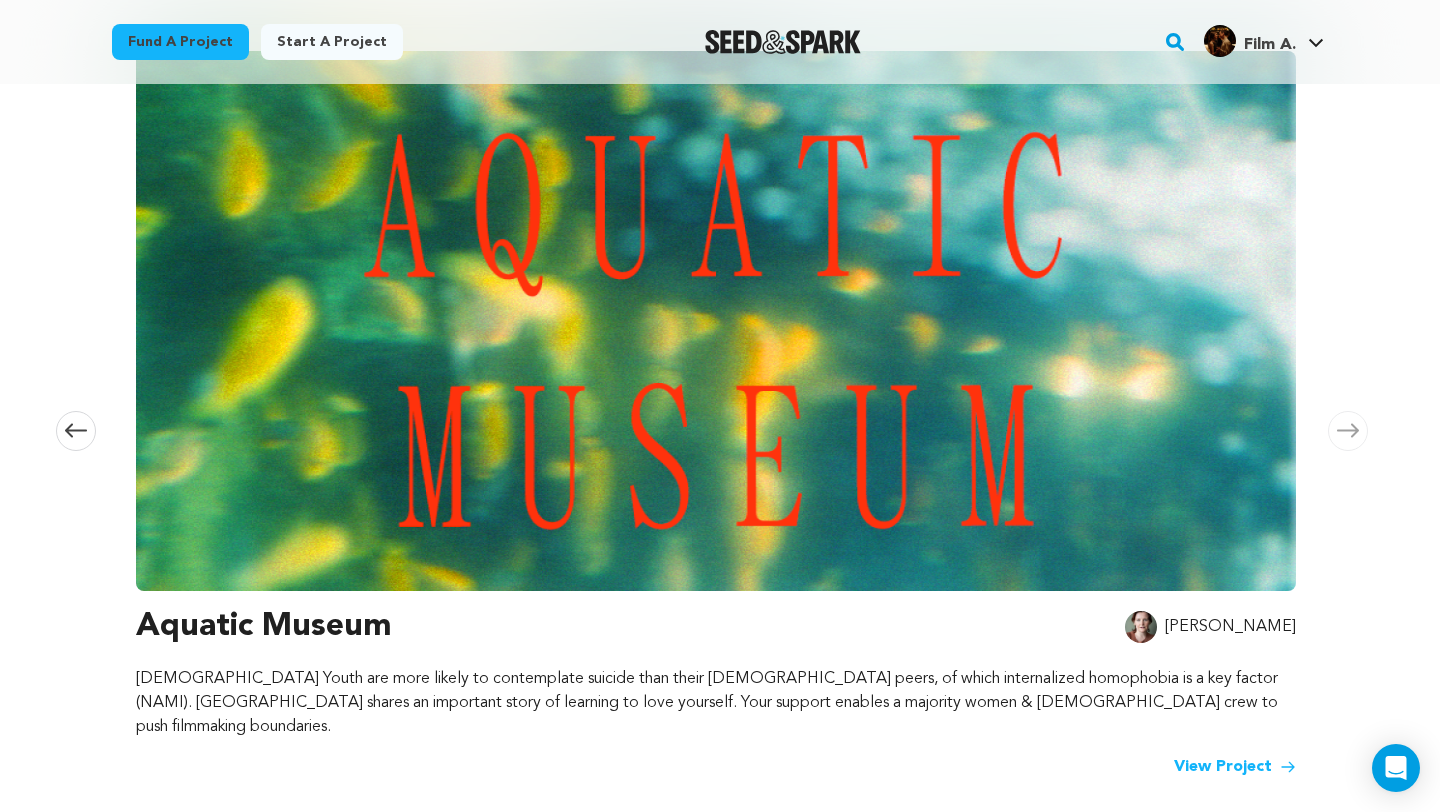 scroll, scrollTop: 287, scrollLeft: 0, axis: vertical 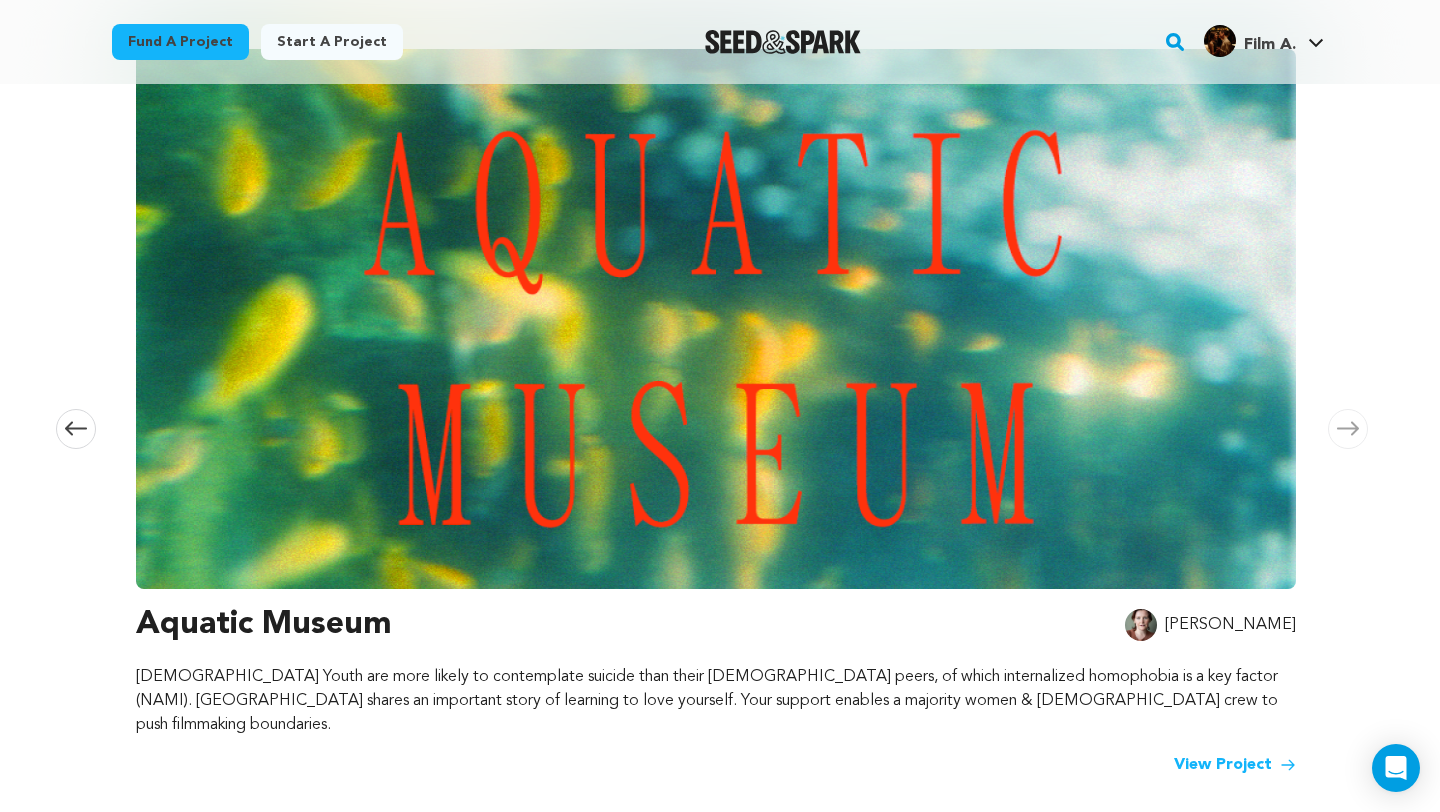 click 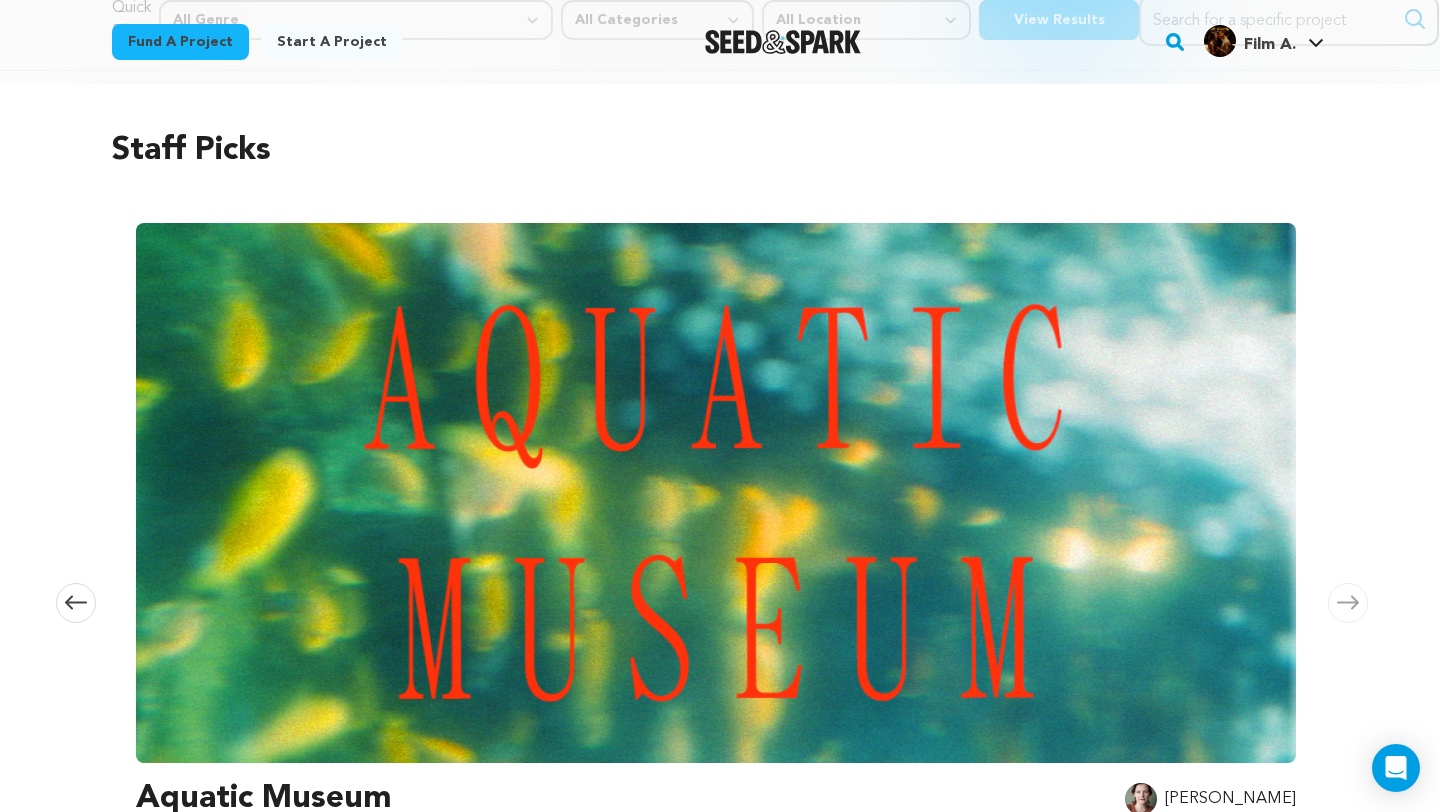scroll, scrollTop: 0, scrollLeft: 0, axis: both 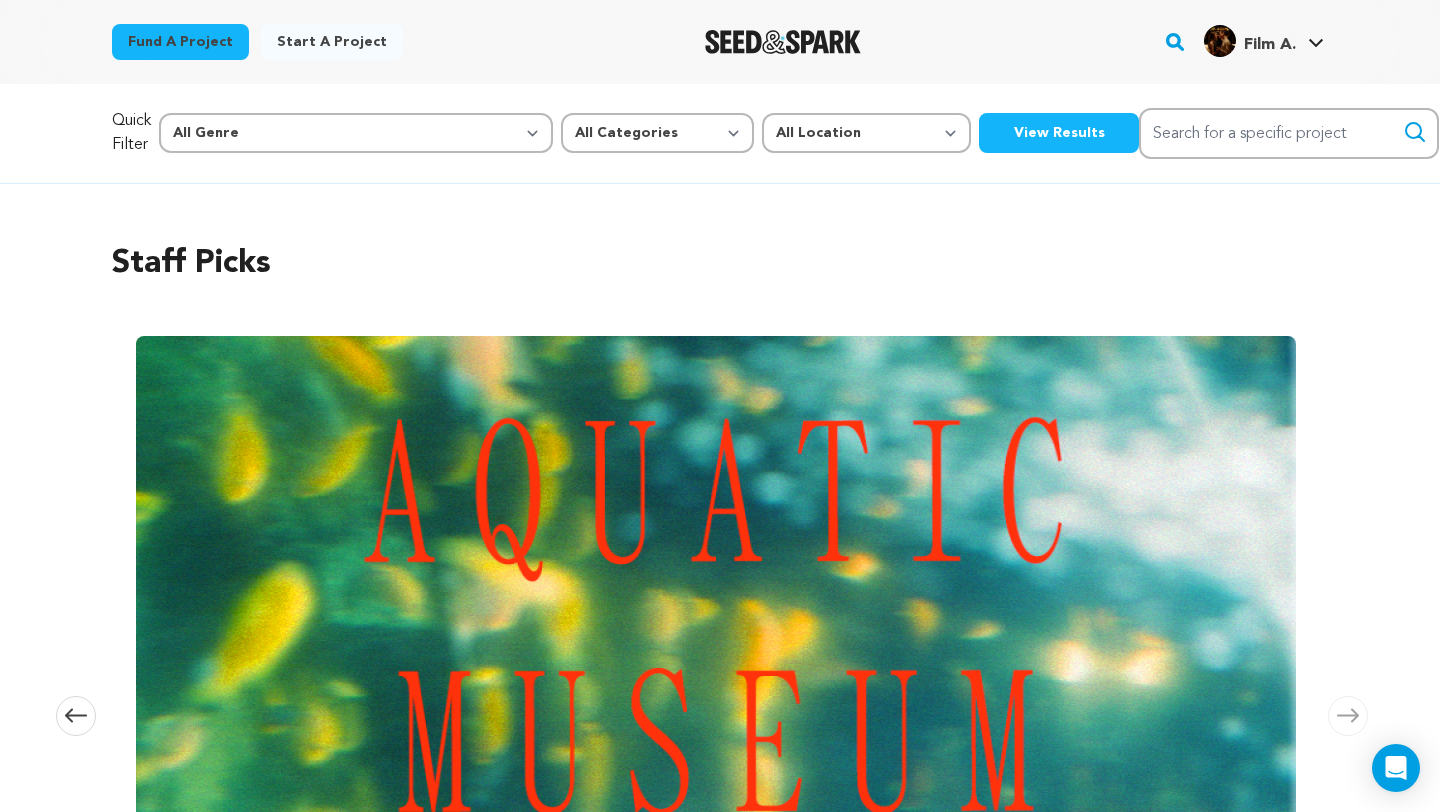 click at bounding box center [783, 42] 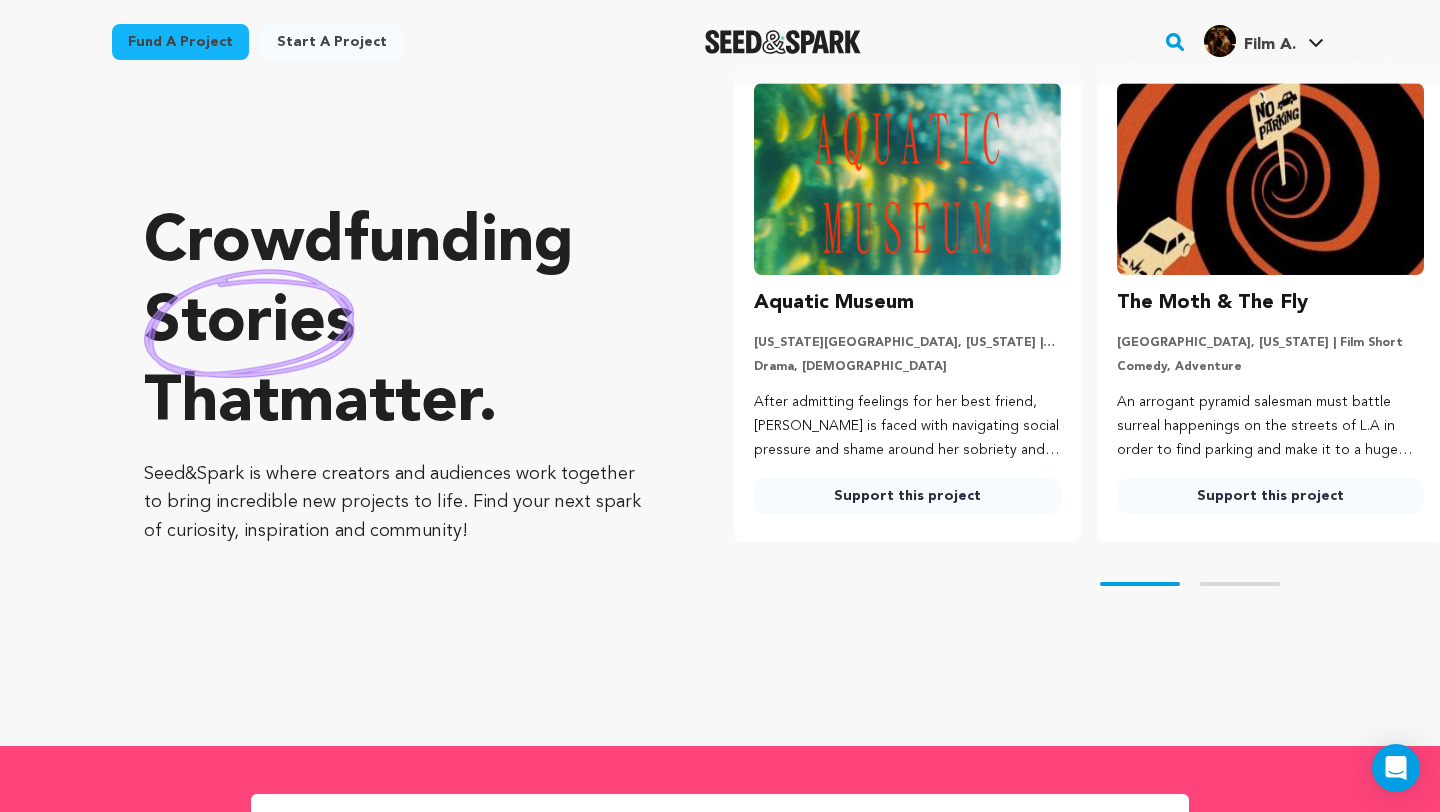 scroll, scrollTop: 89, scrollLeft: 0, axis: vertical 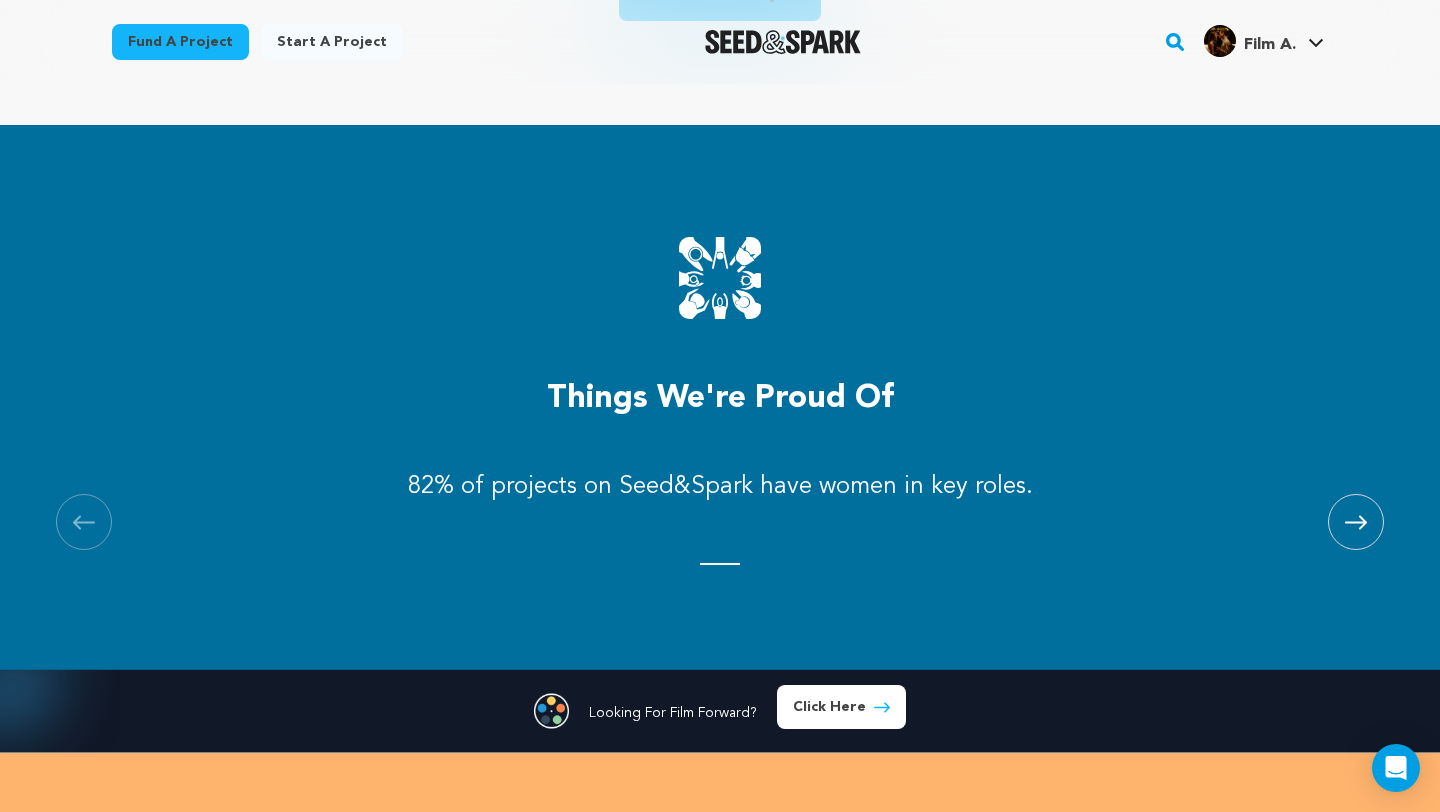 click at bounding box center [1356, 522] 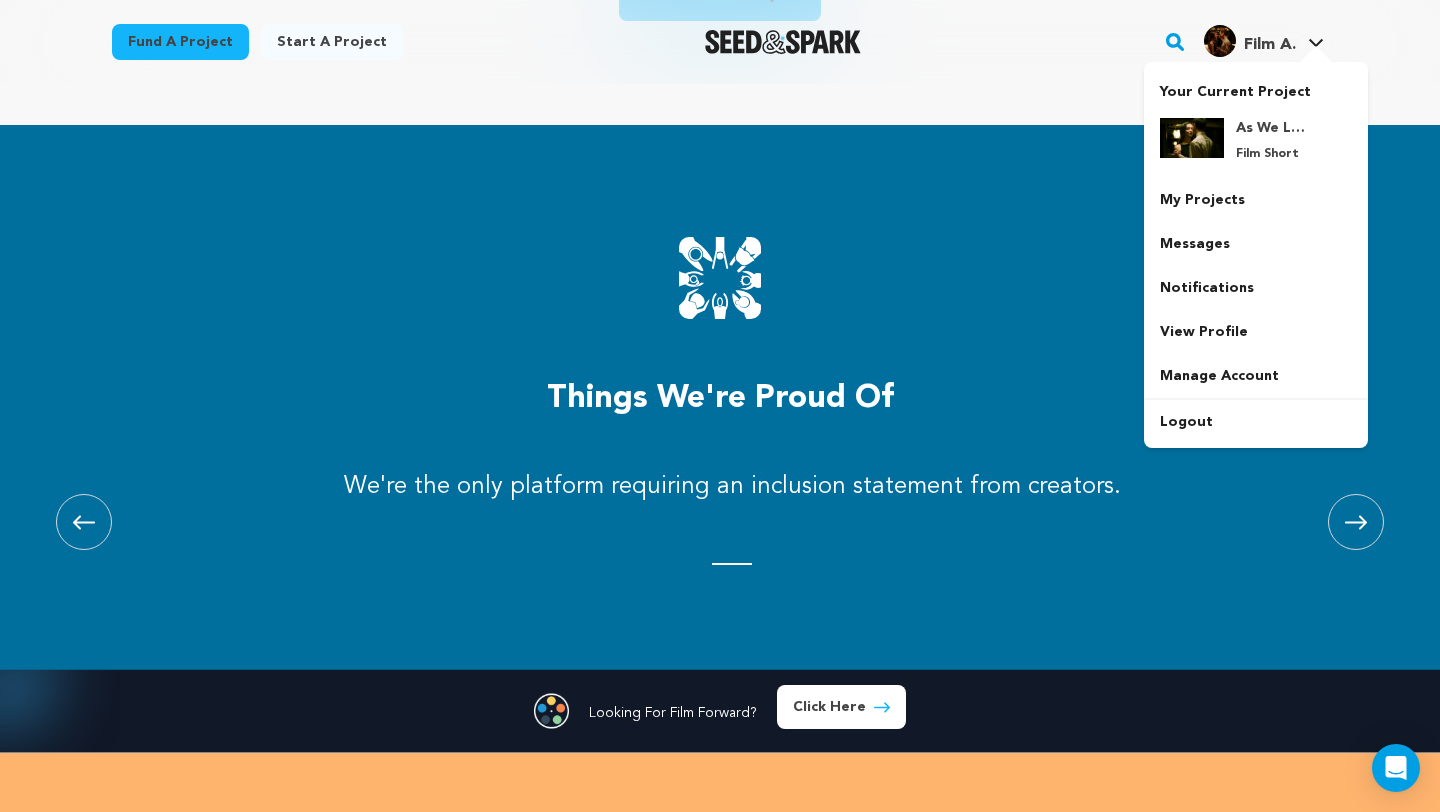 scroll, scrollTop: 0, scrollLeft: 1180, axis: horizontal 